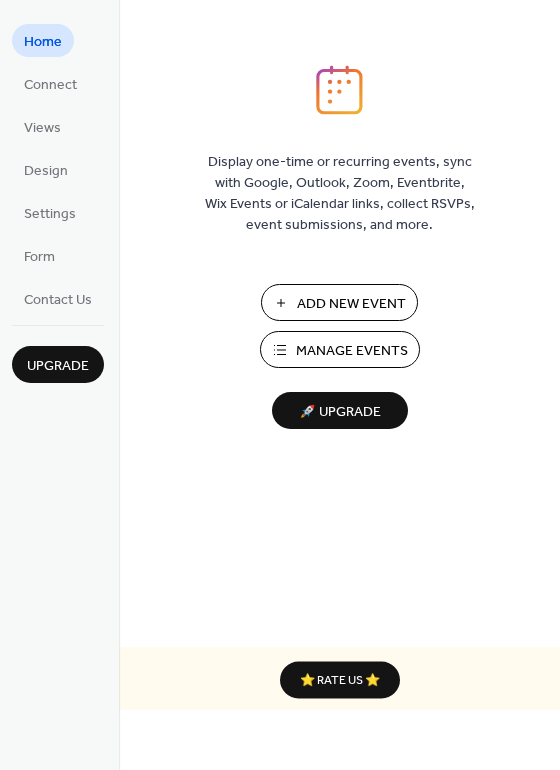 scroll, scrollTop: 0, scrollLeft: 0, axis: both 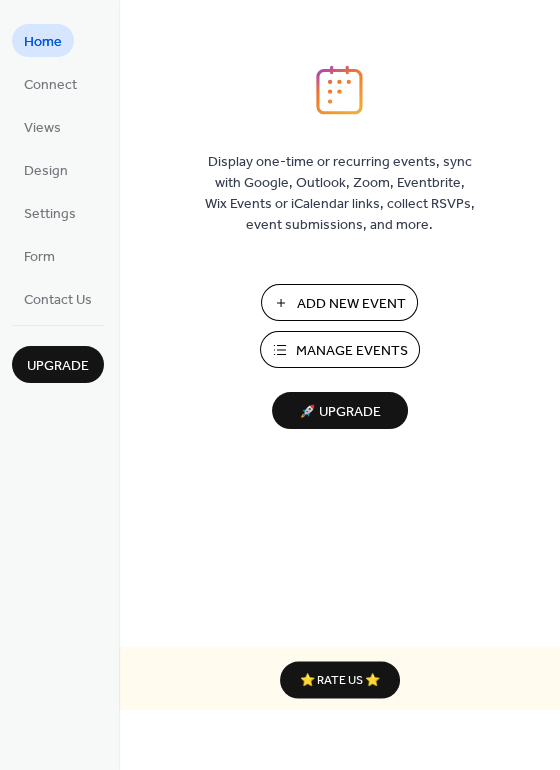 click on "Manage Events" at bounding box center (352, 351) 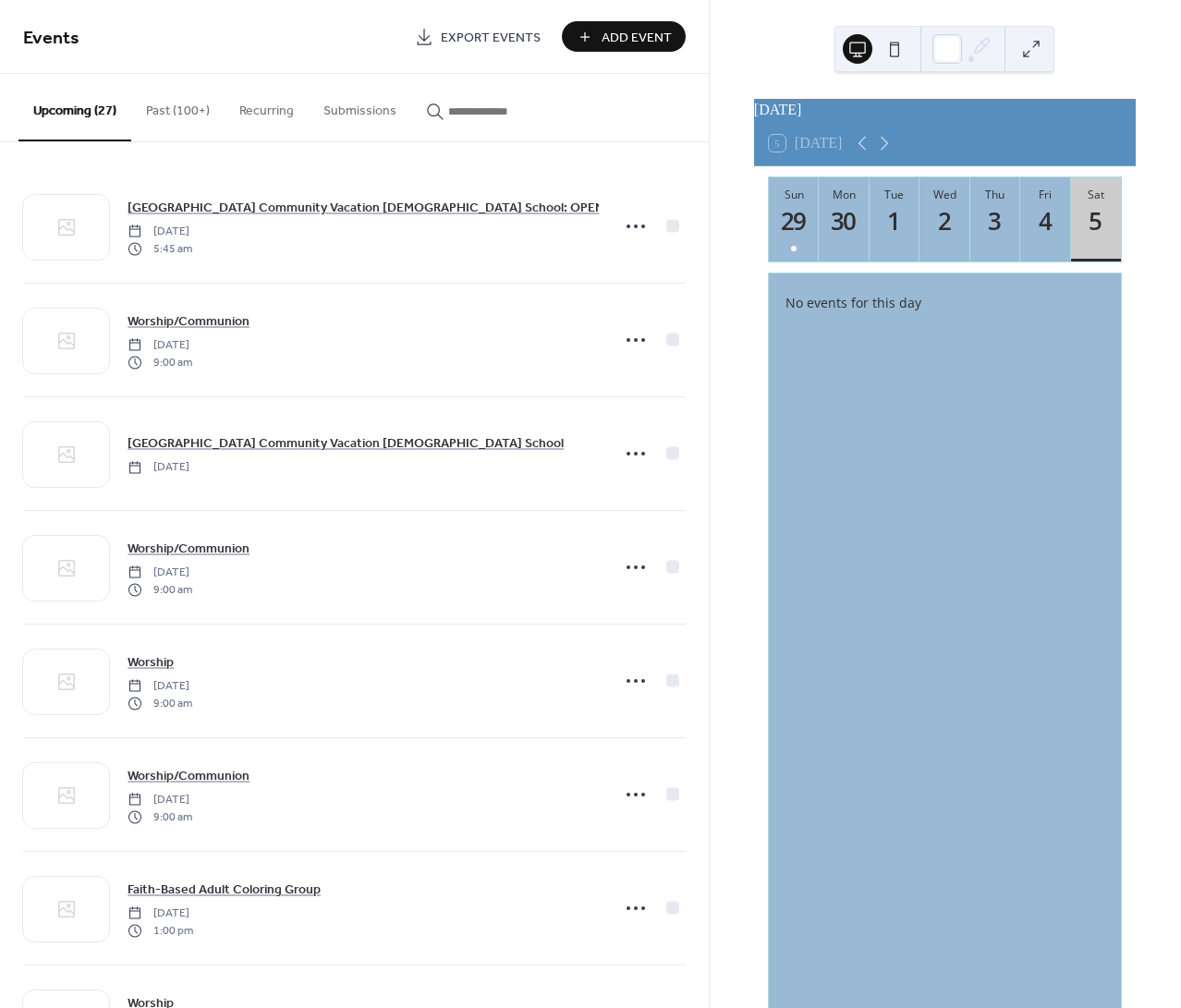 scroll, scrollTop: 0, scrollLeft: 0, axis: both 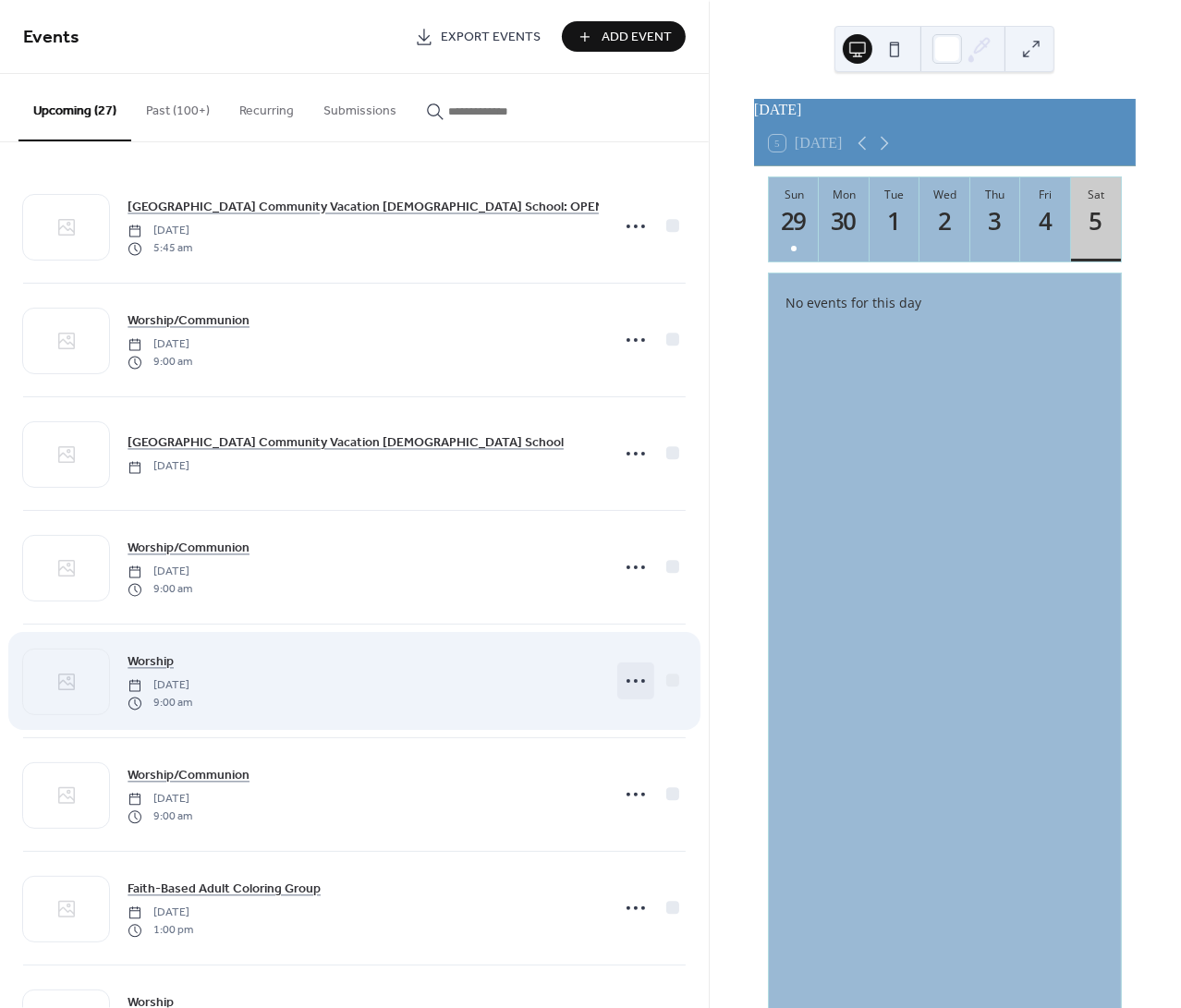 click 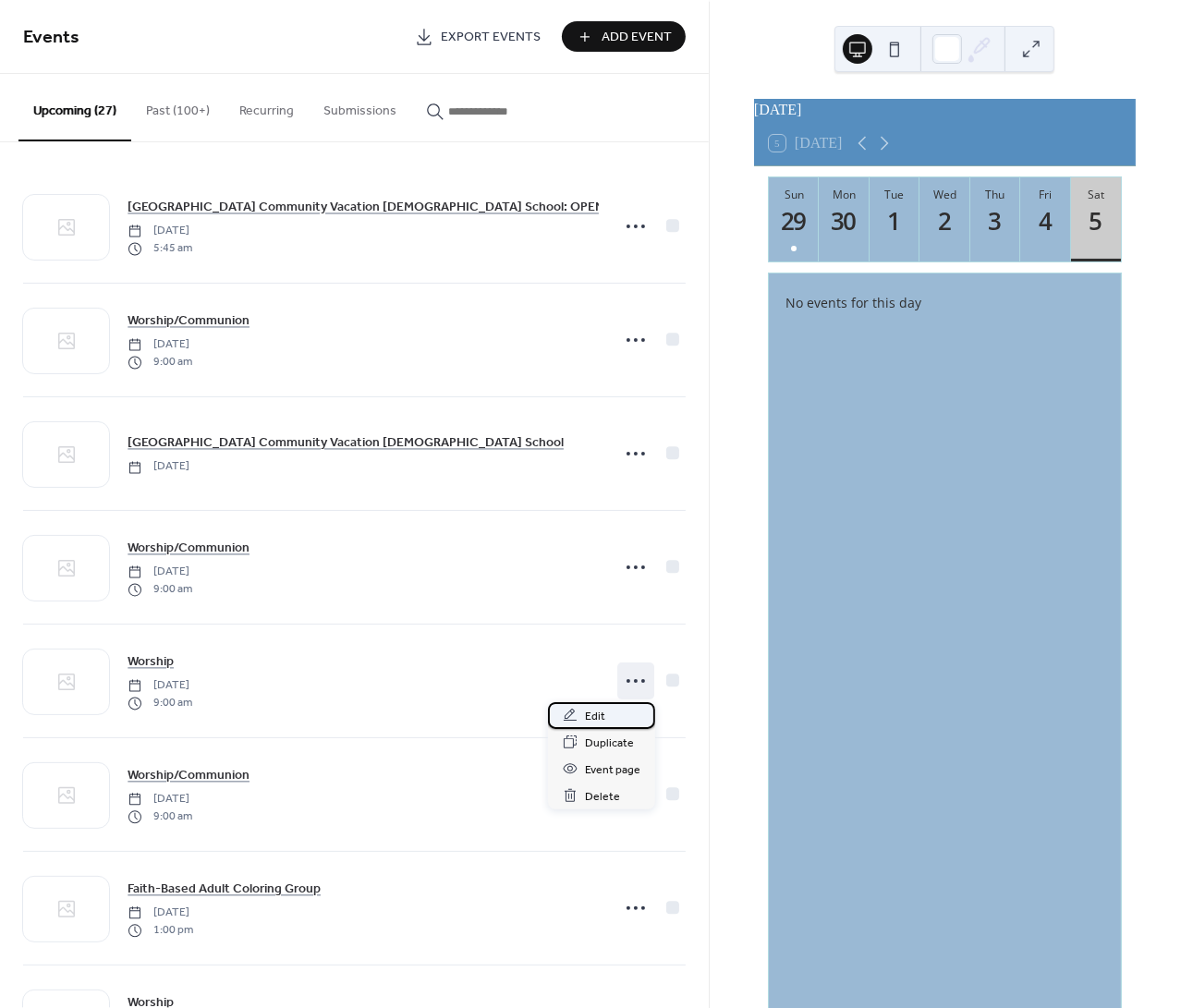 click on "Edit" at bounding box center [595, 716] 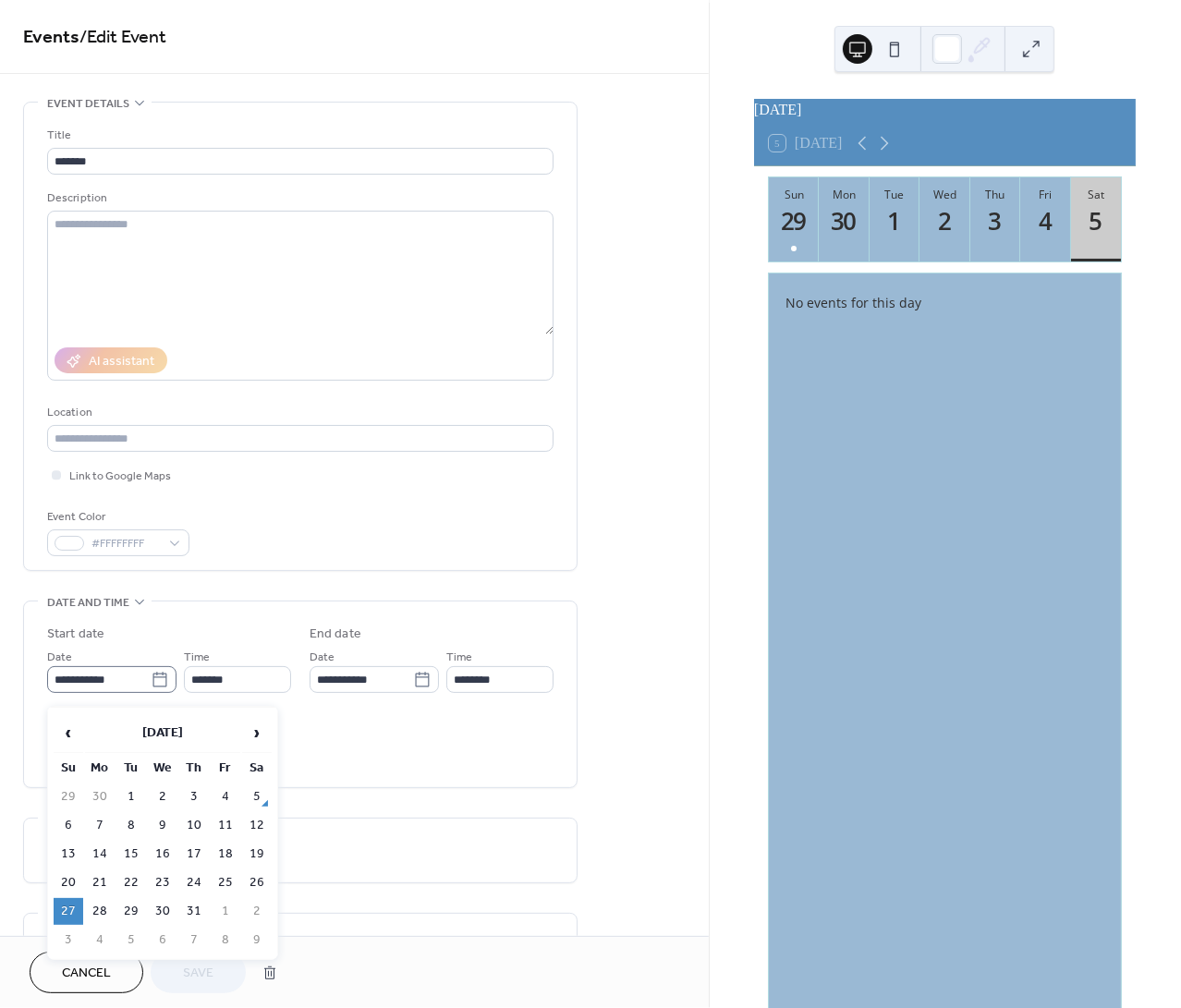 click 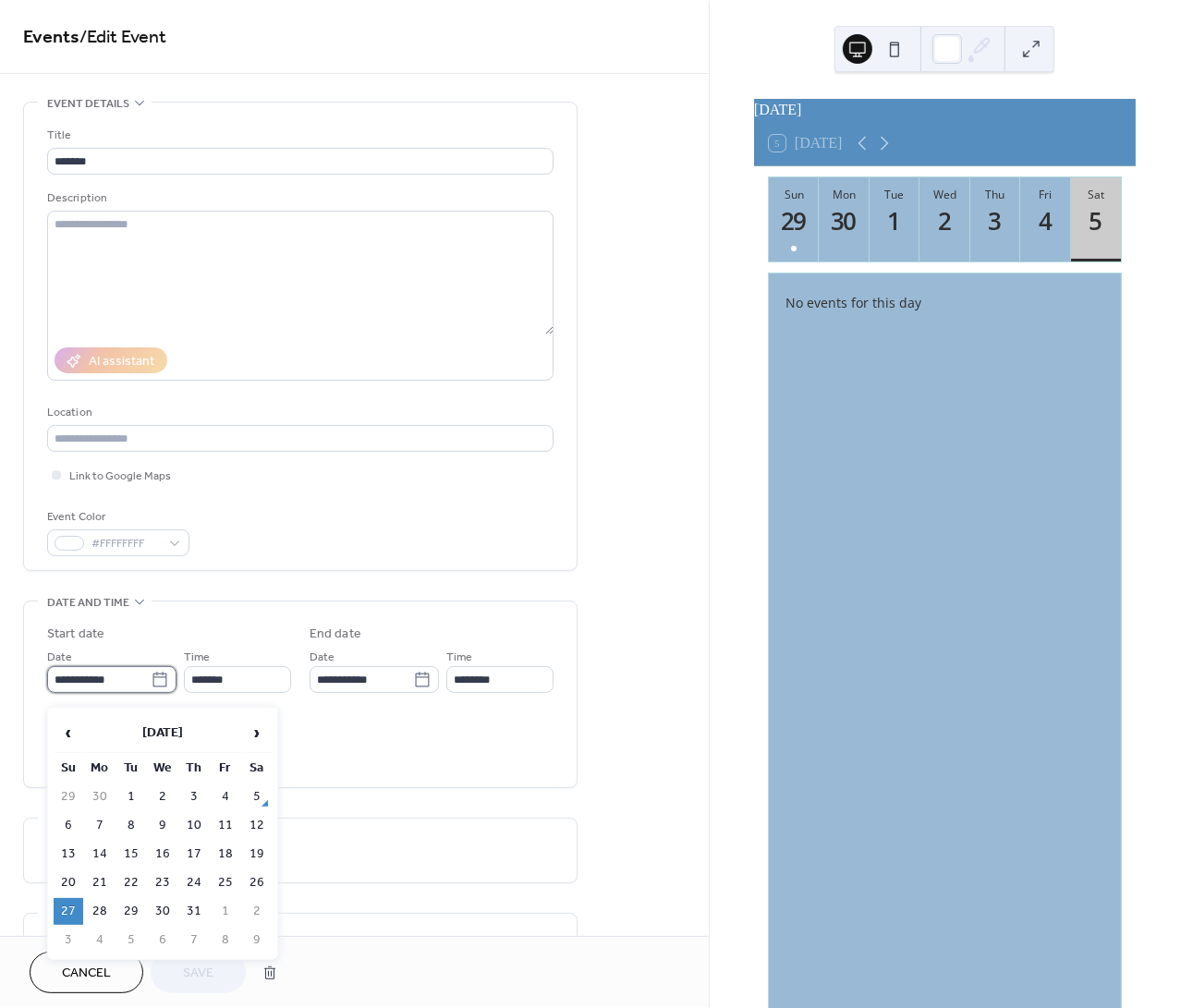 click on "**********" at bounding box center (99, 679) 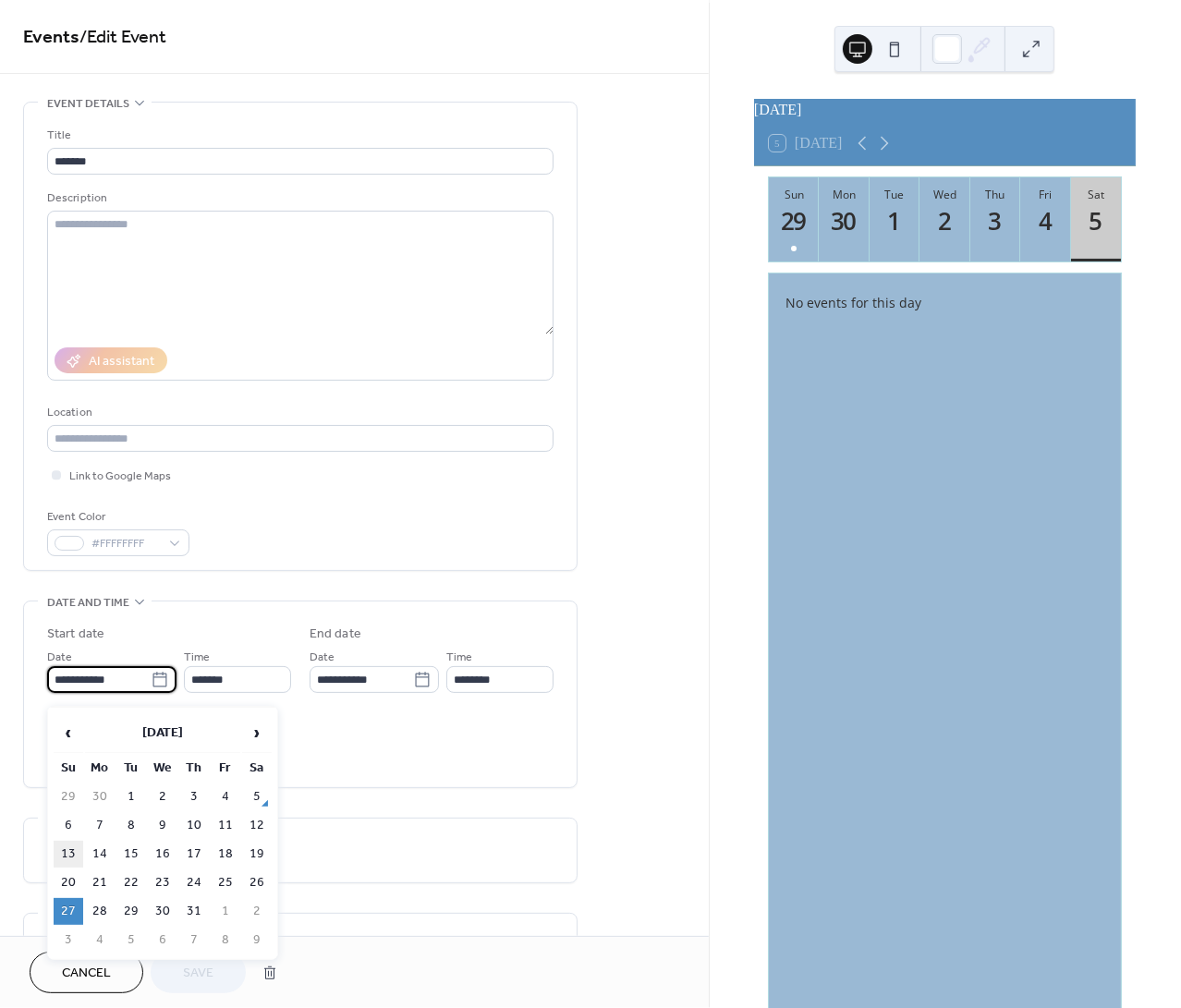click on "13" at bounding box center [68, 854] 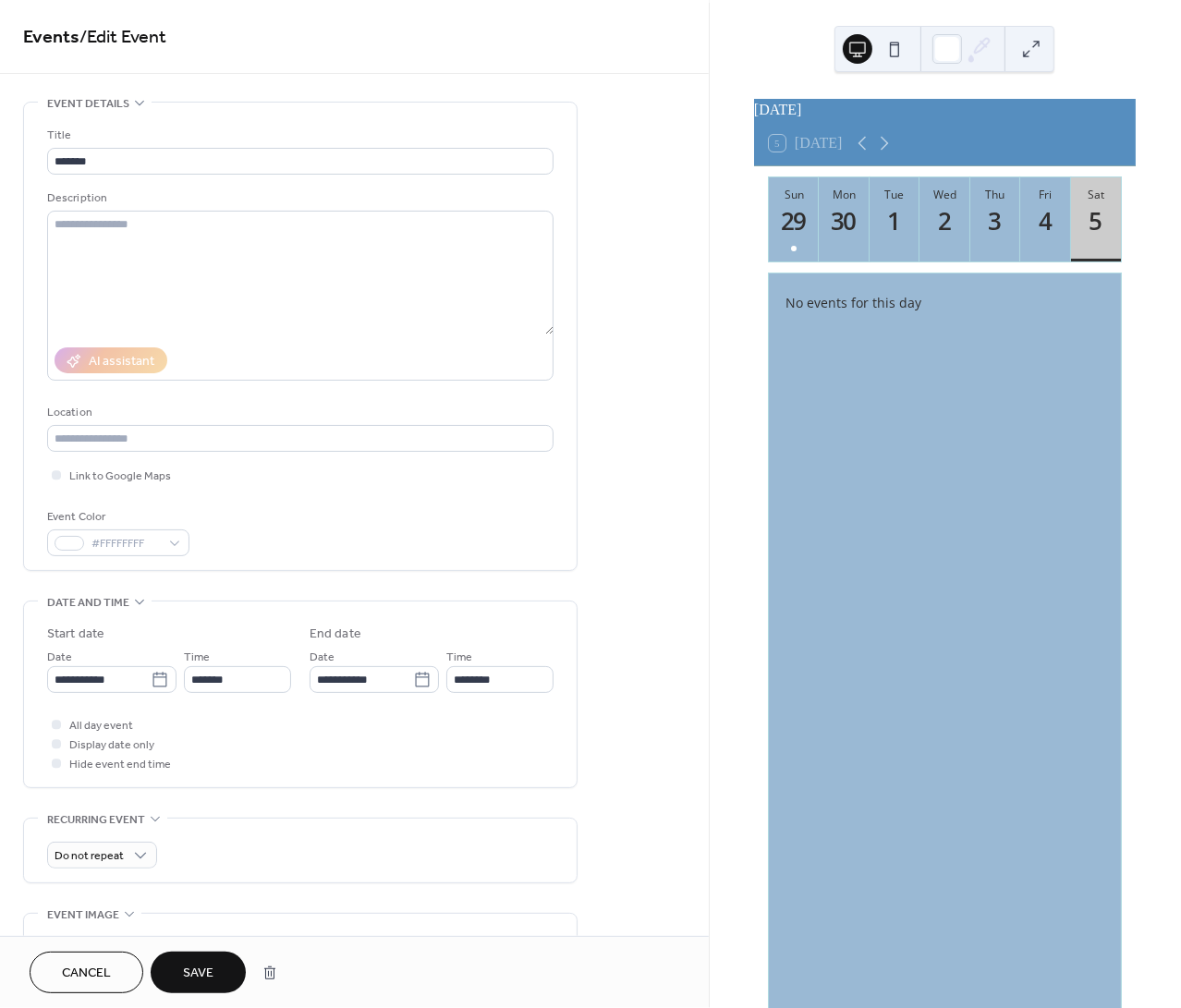 click on "Save" at bounding box center [198, 974] 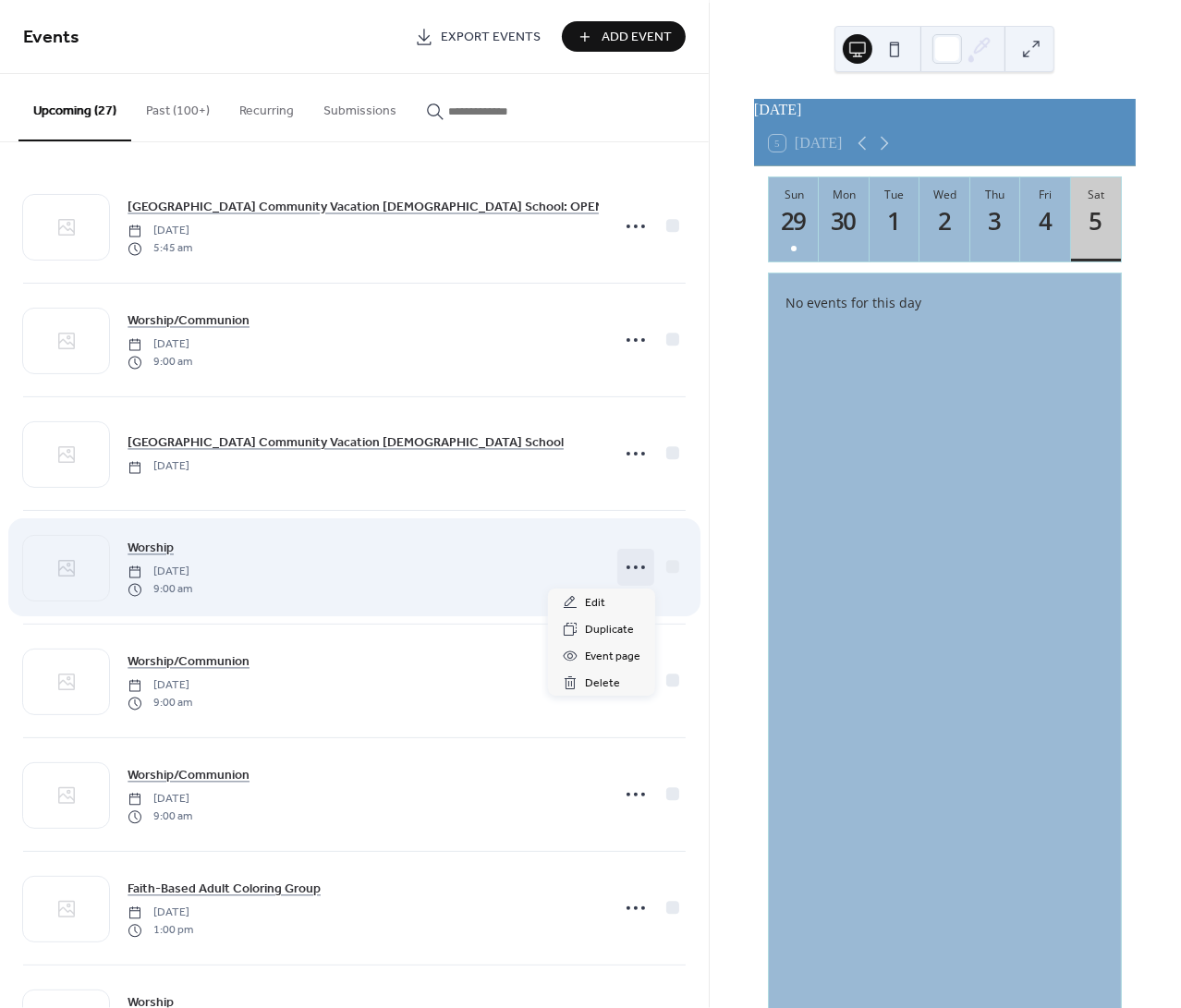 click 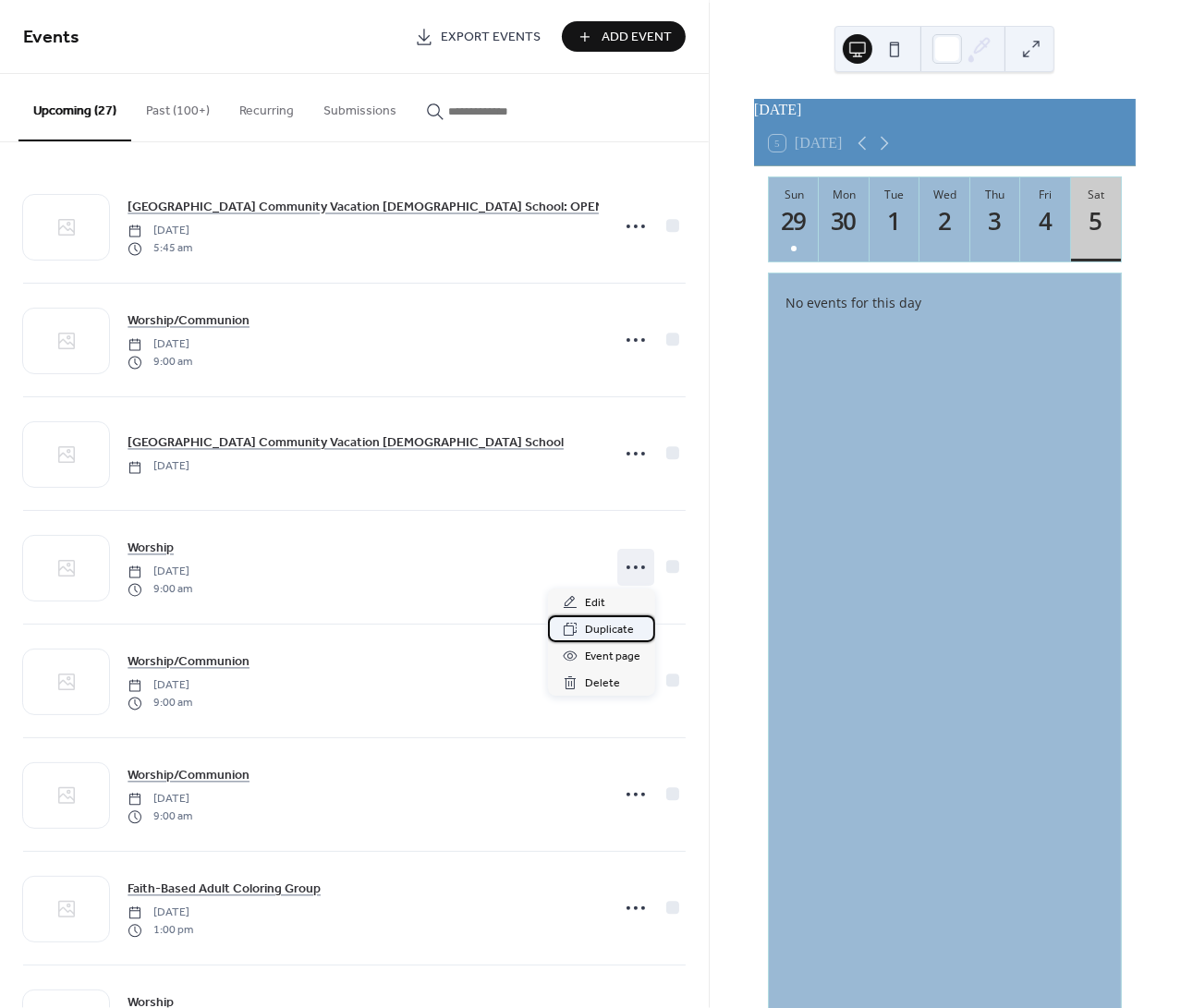 click on "Duplicate" at bounding box center (609, 630) 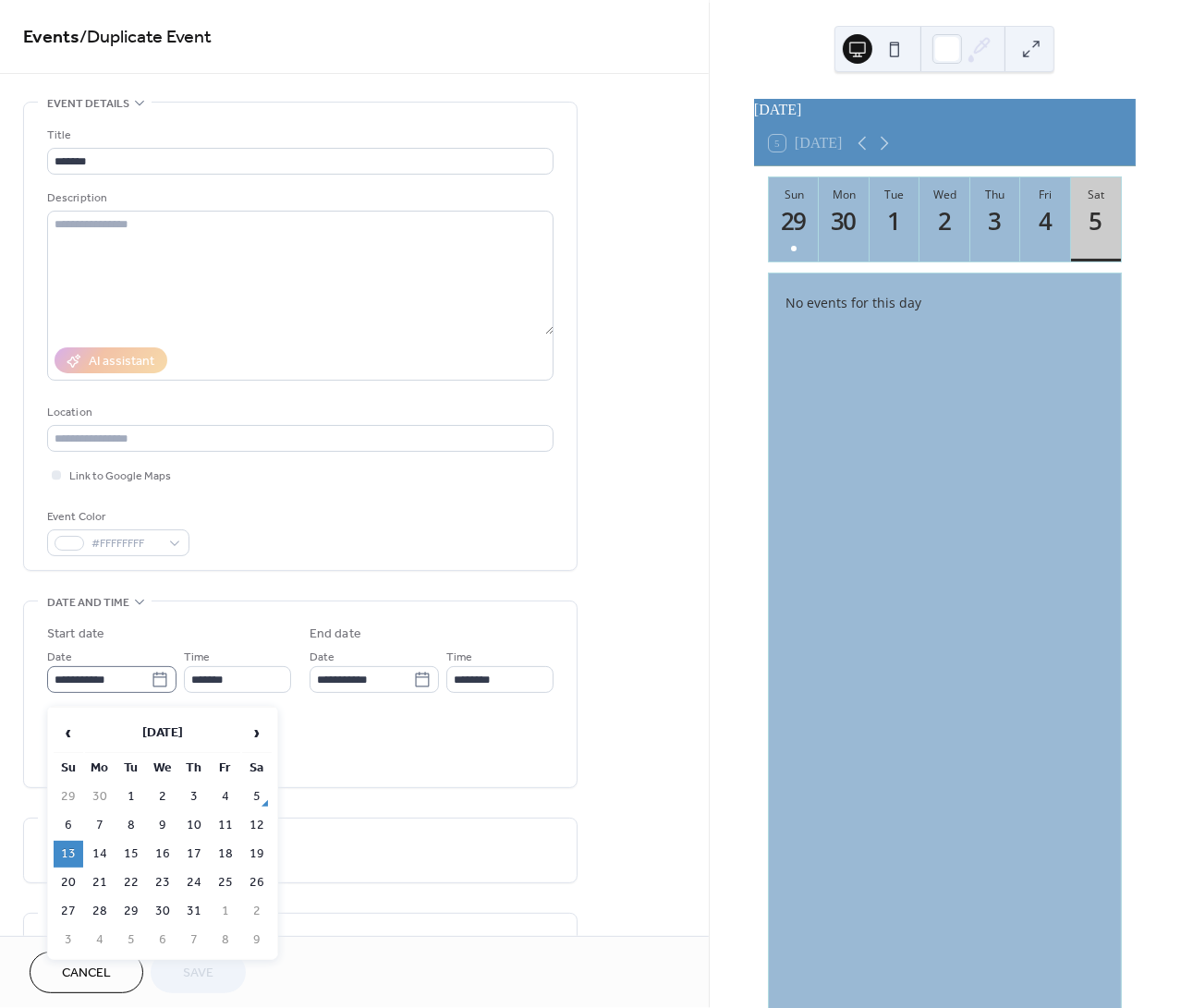 click 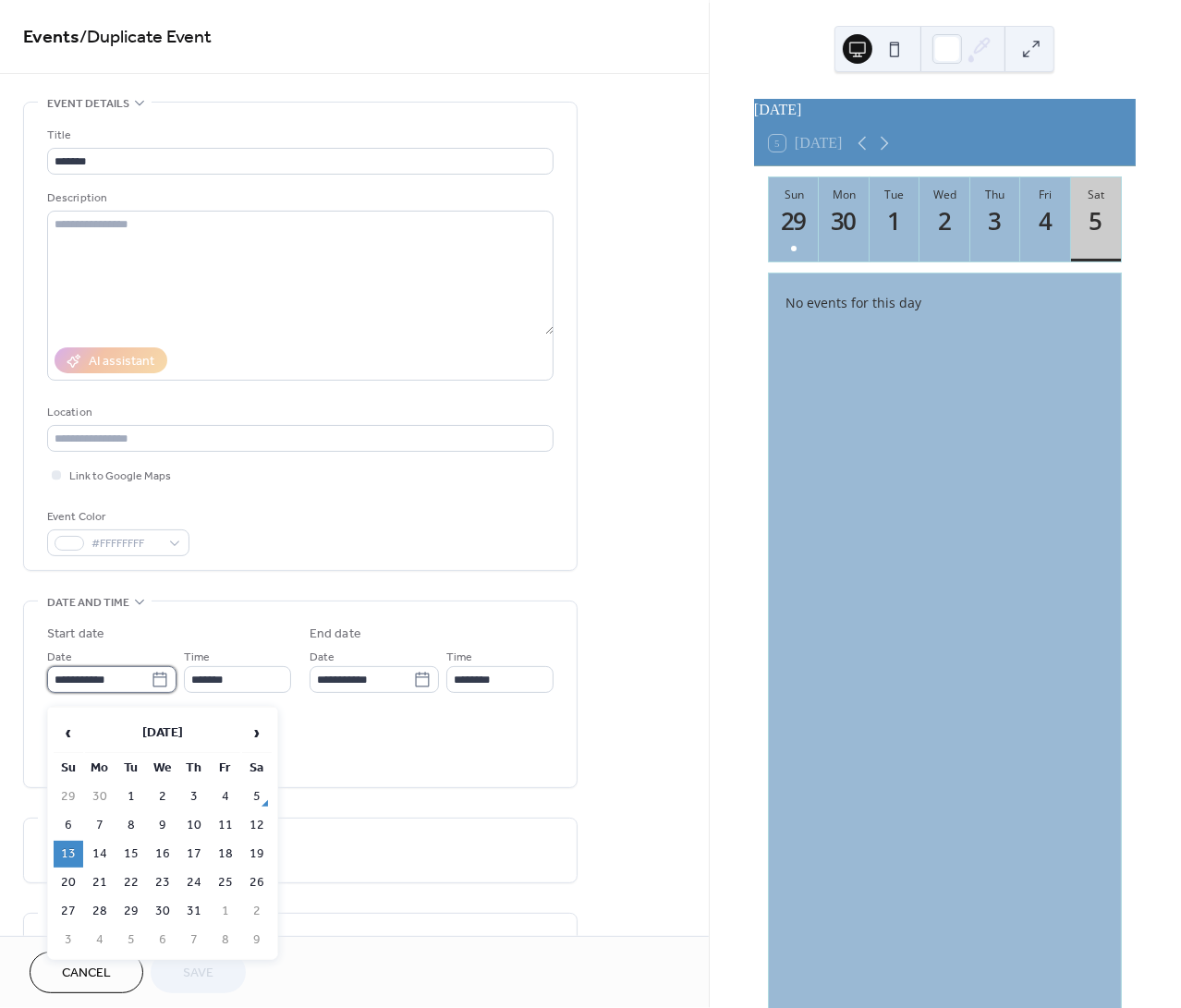 click on "**********" at bounding box center [99, 679] 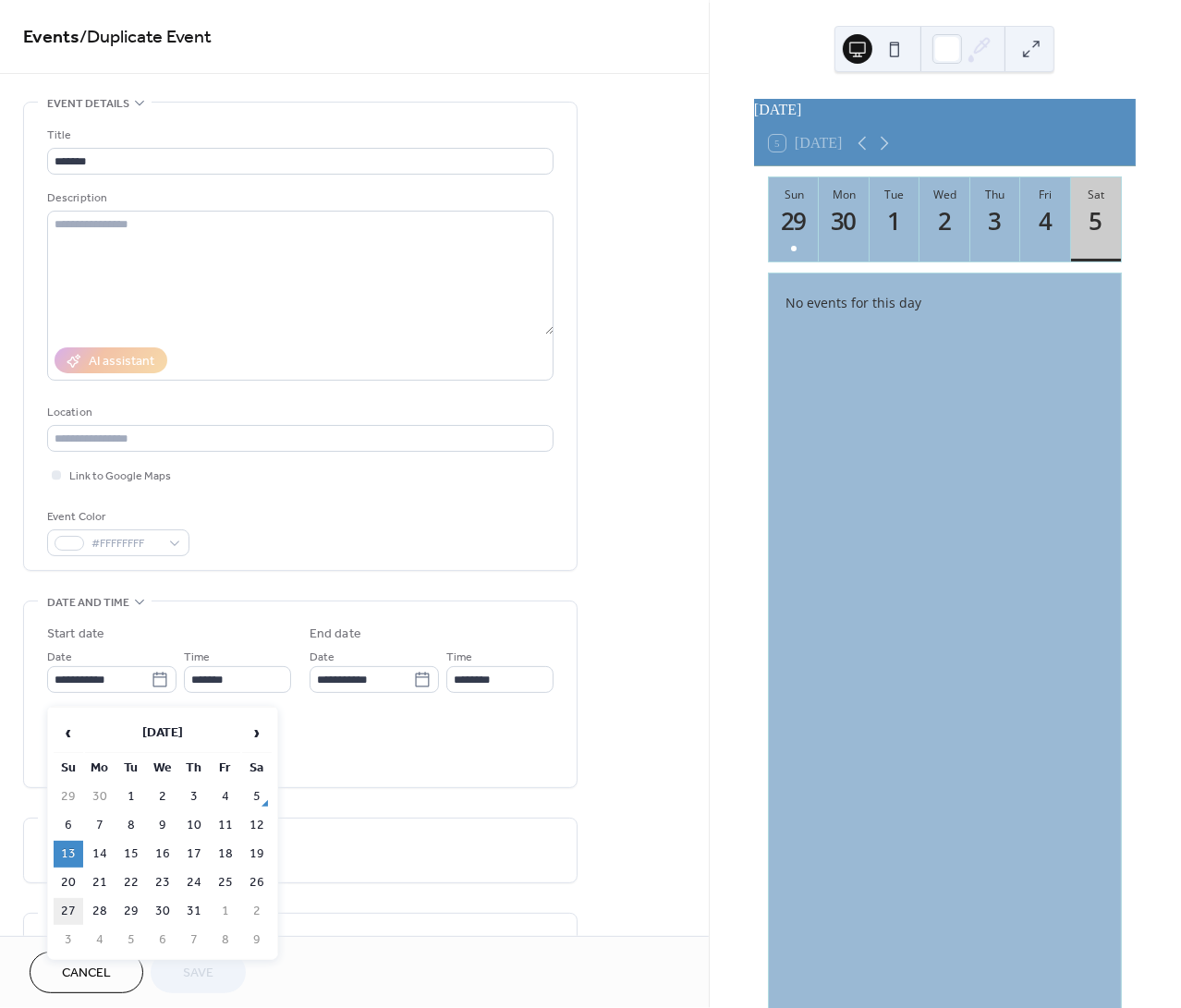 click on "27" at bounding box center (68, 911) 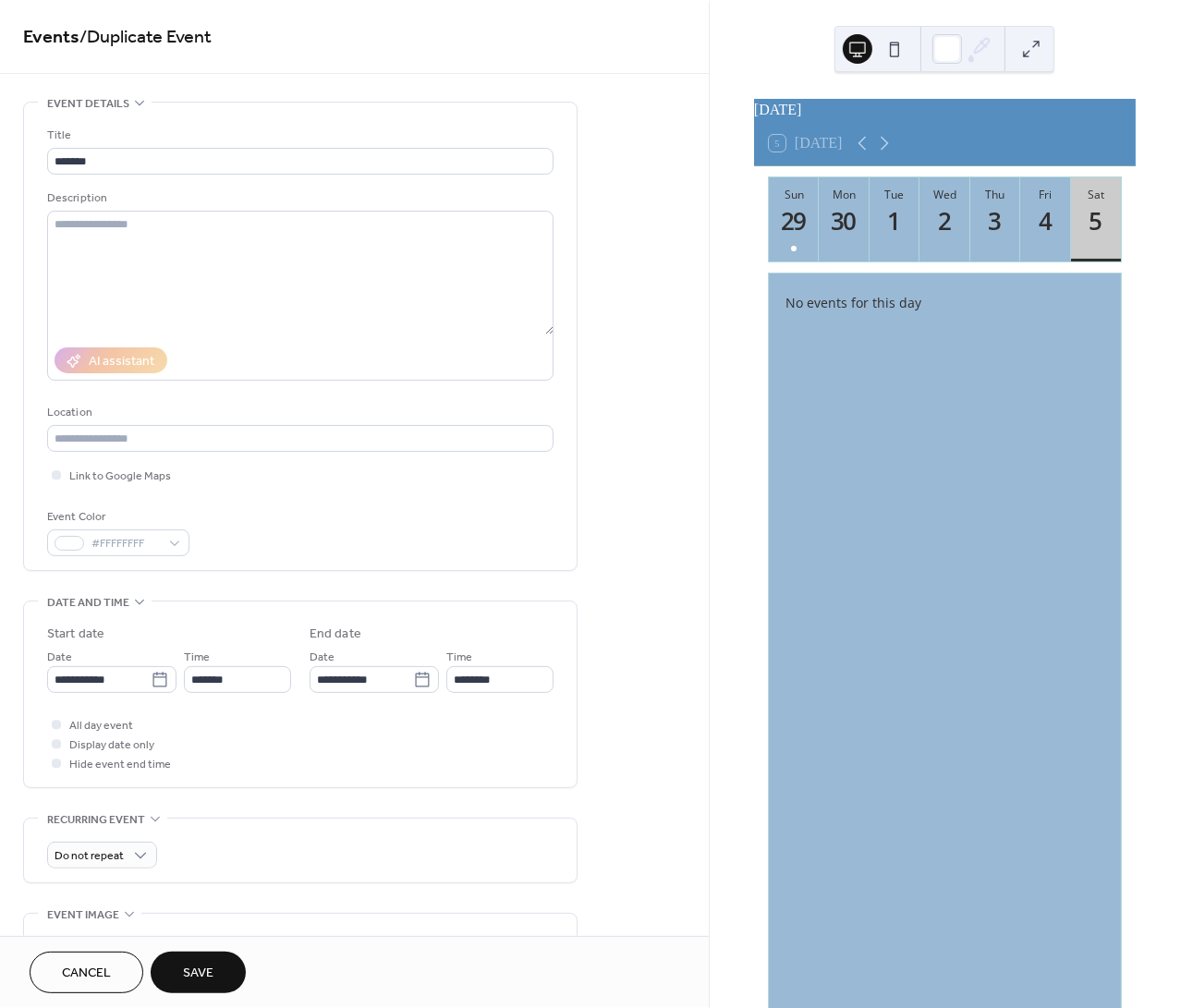 click on "Save" at bounding box center (198, 974) 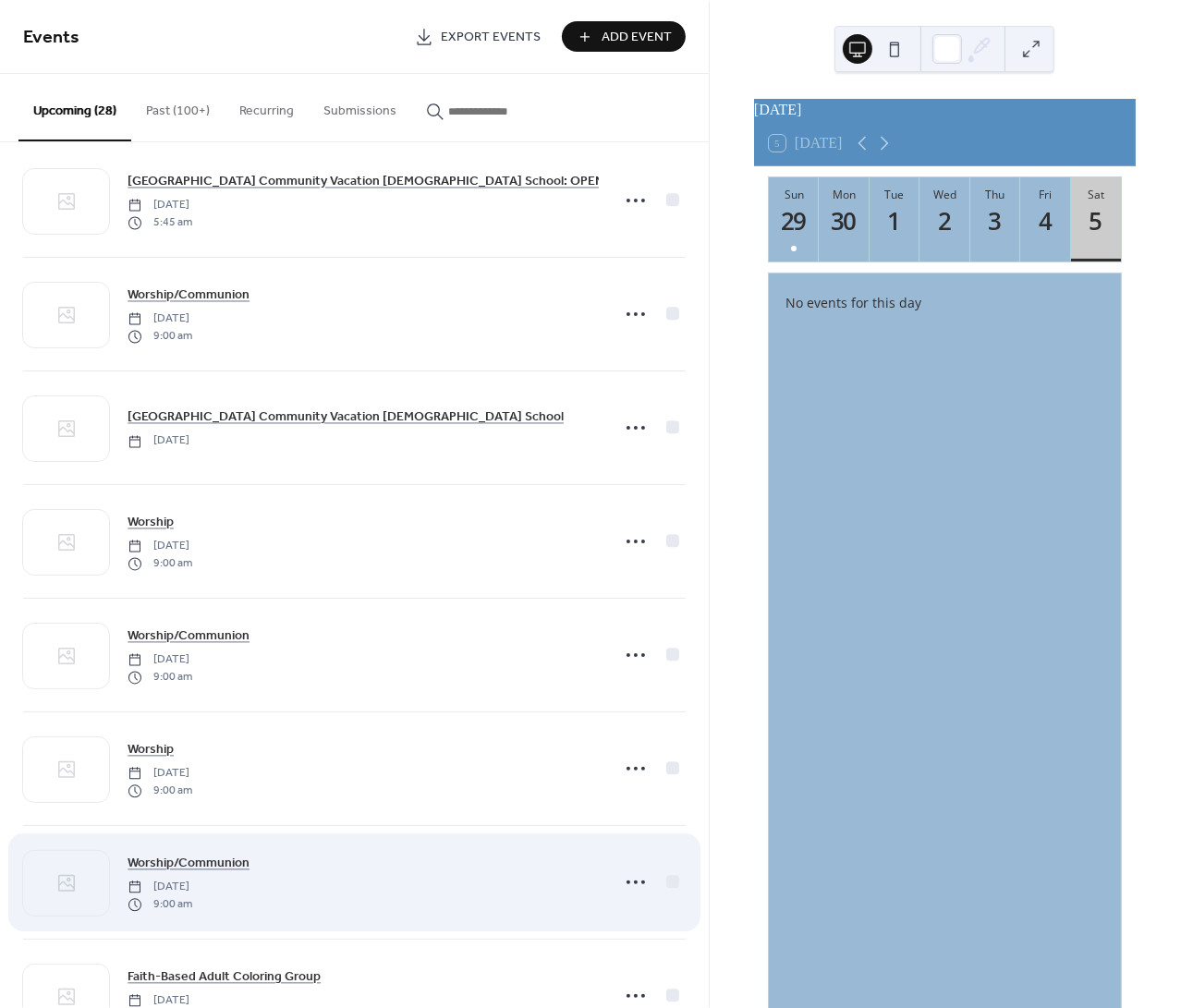 scroll, scrollTop: 0, scrollLeft: 0, axis: both 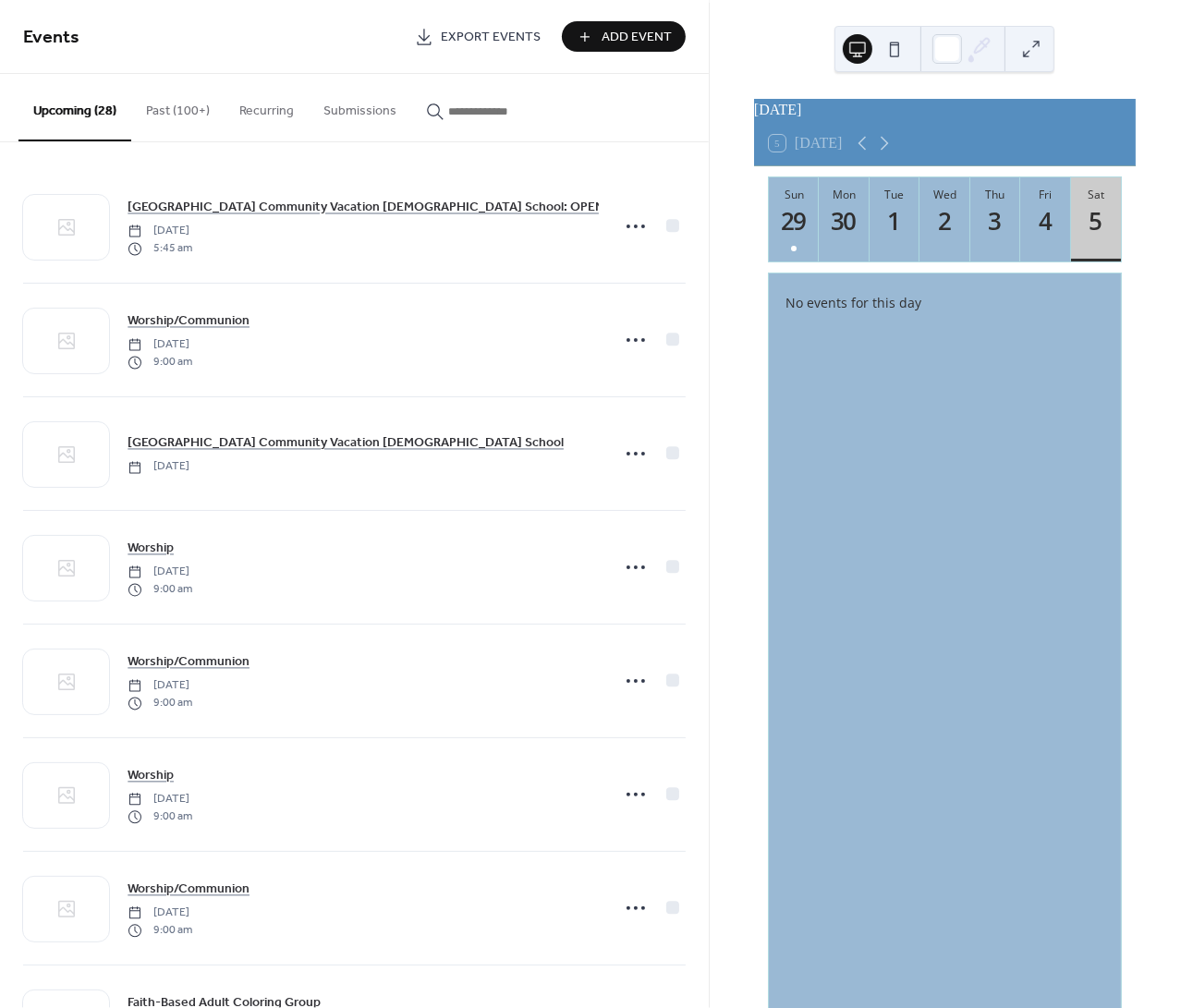 click on "Past  (100+)" at bounding box center (177, 106) 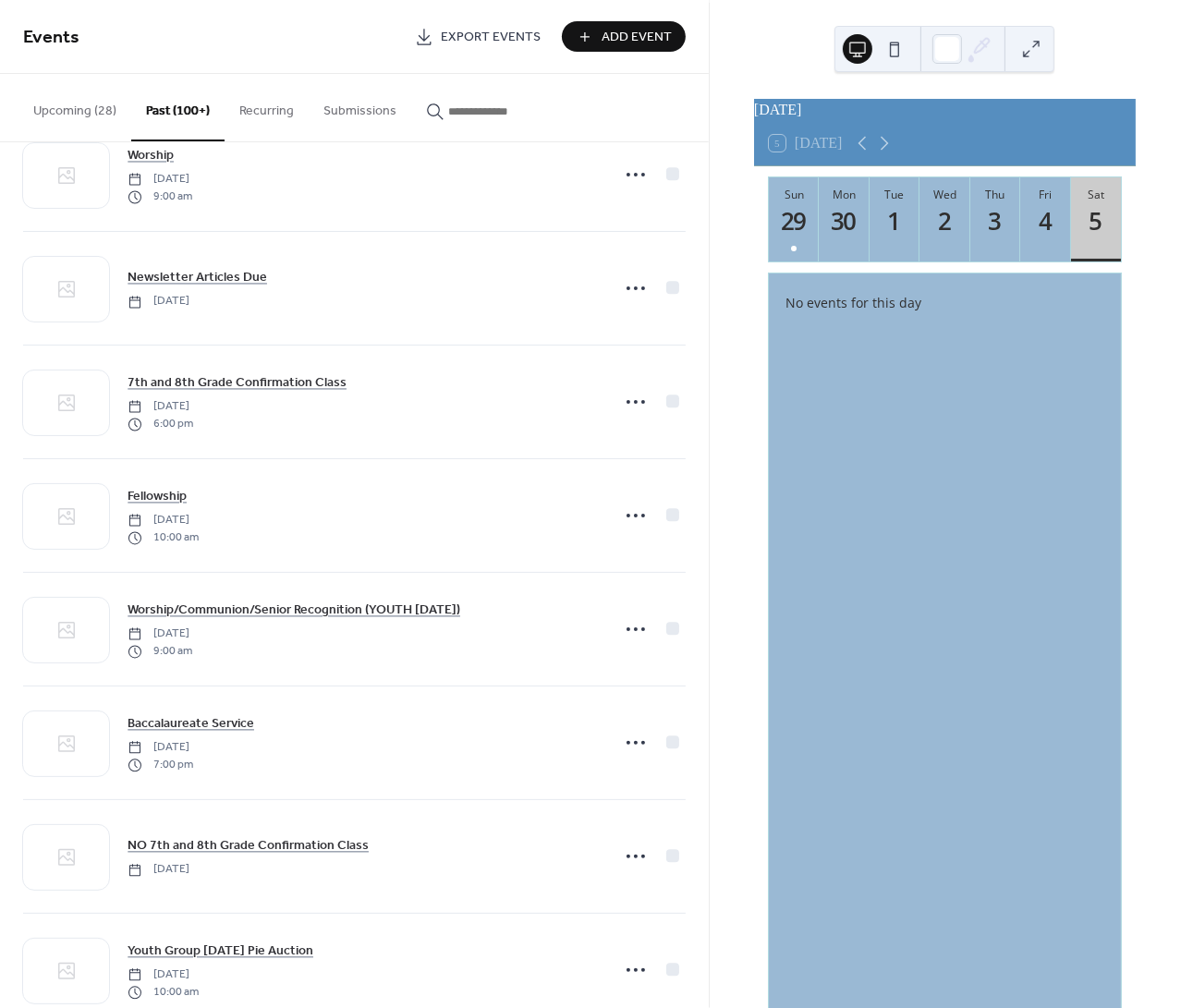 scroll, scrollTop: 742, scrollLeft: 0, axis: vertical 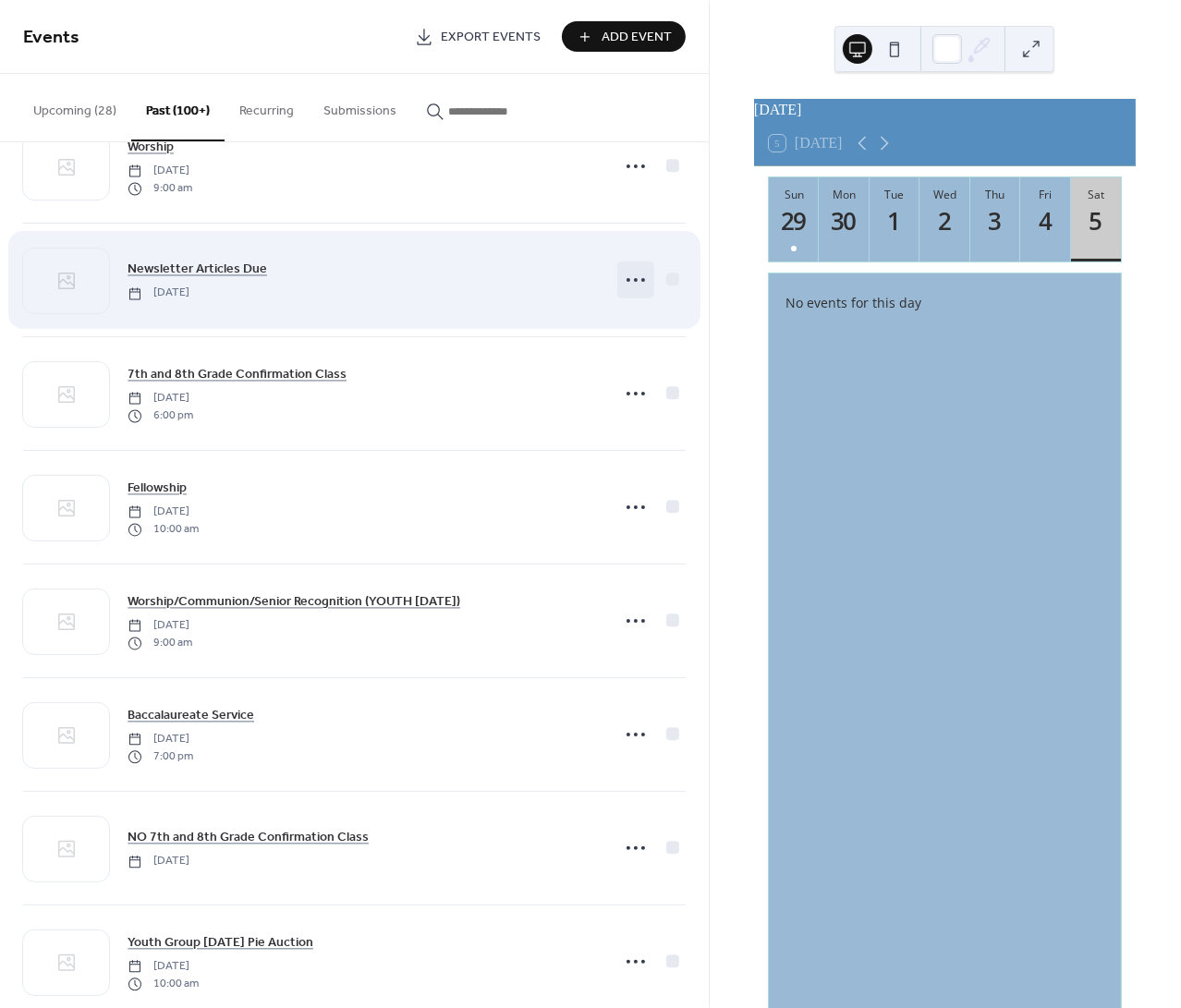 click 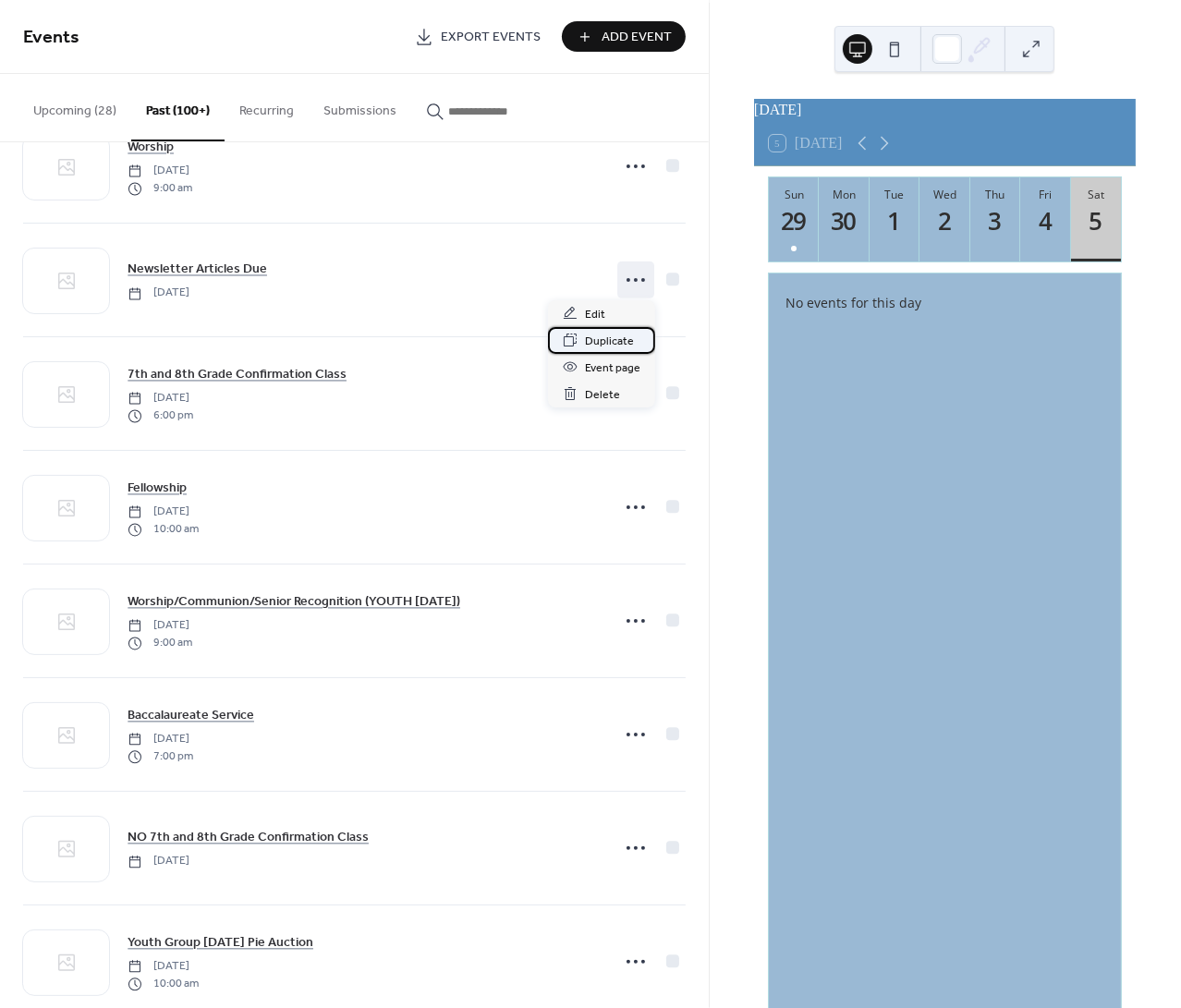 click on "Duplicate" at bounding box center [609, 341] 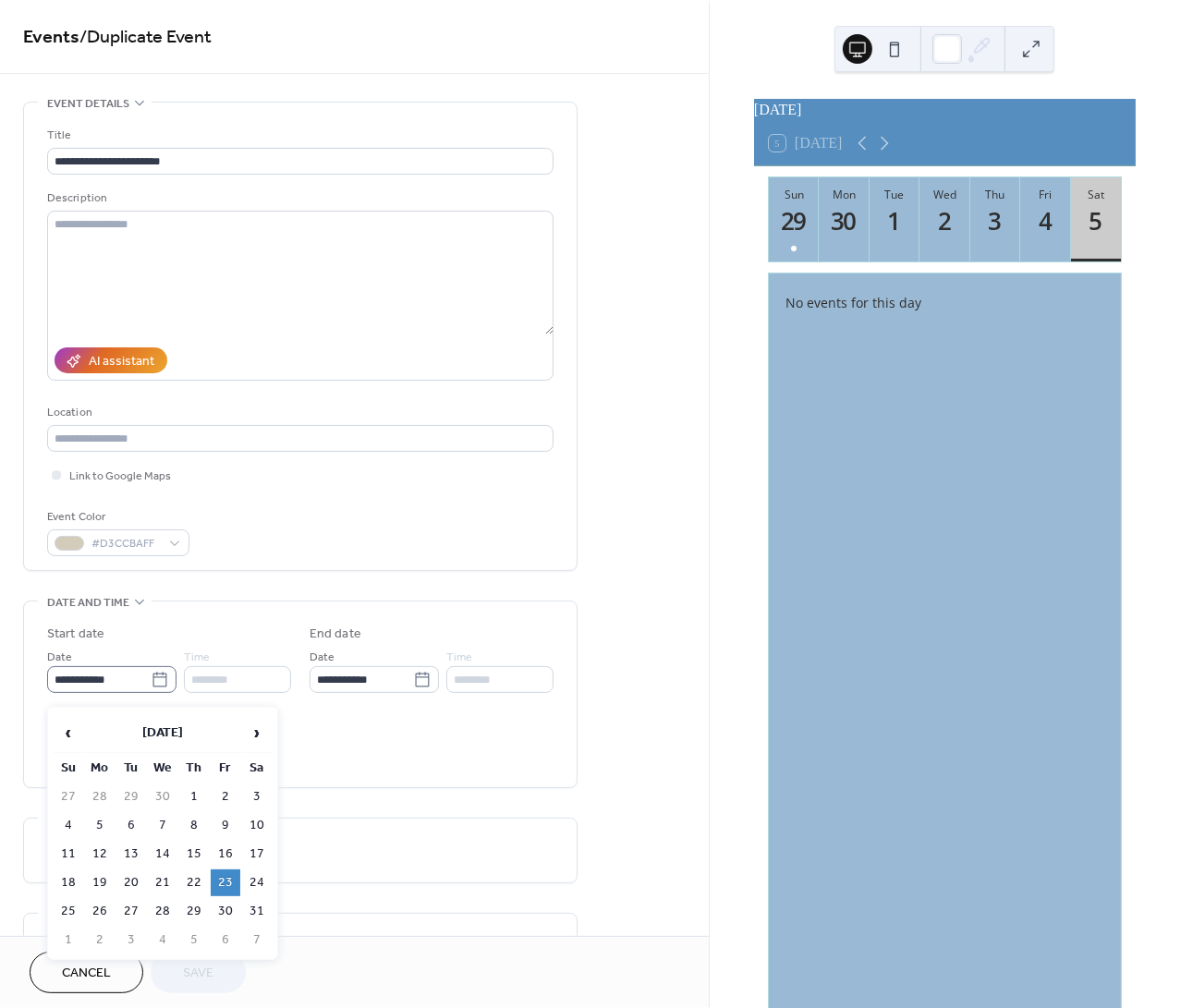 click 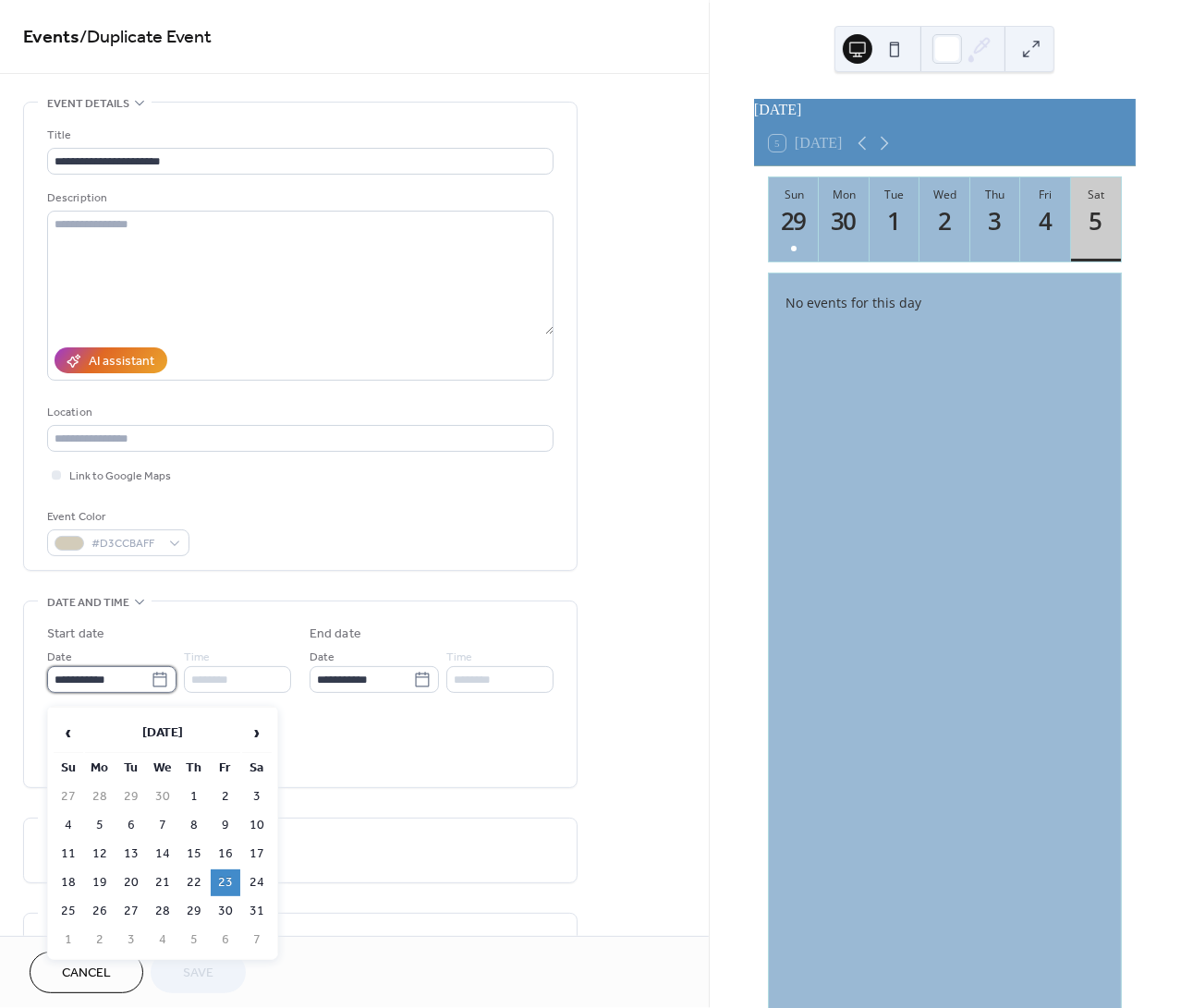 click on "**********" at bounding box center [99, 679] 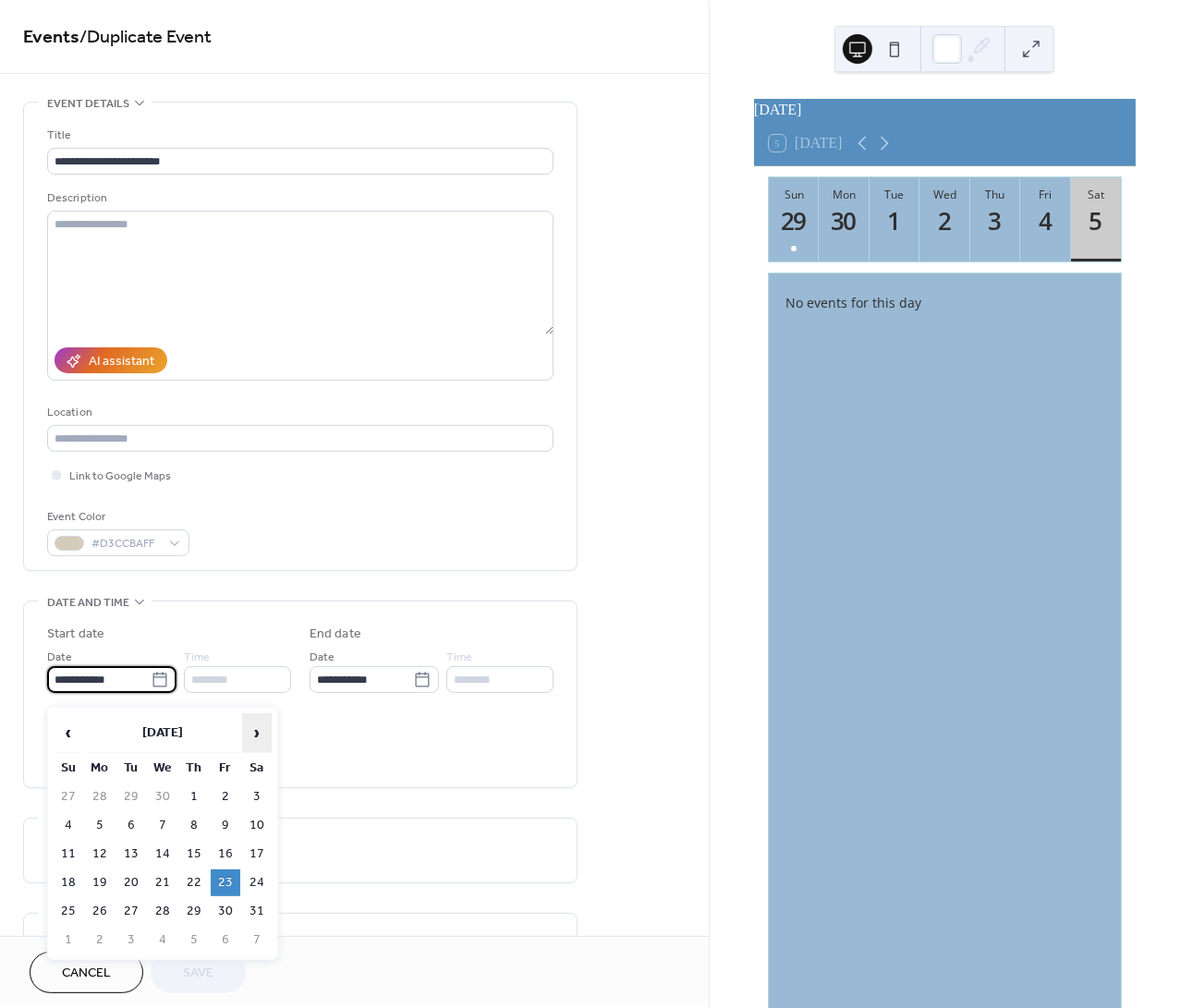 click on "›" at bounding box center [257, 733] 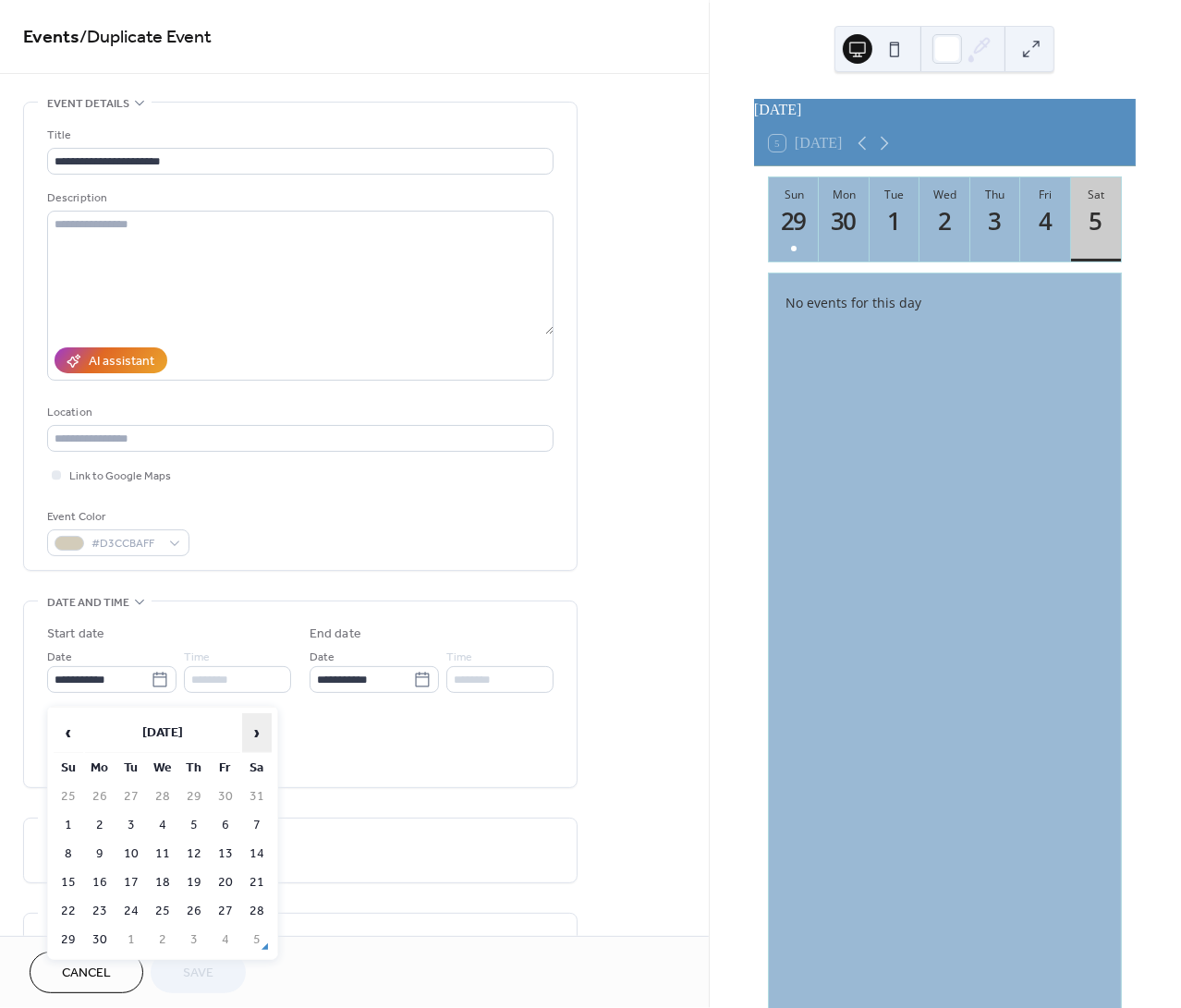 click on "›" at bounding box center [257, 733] 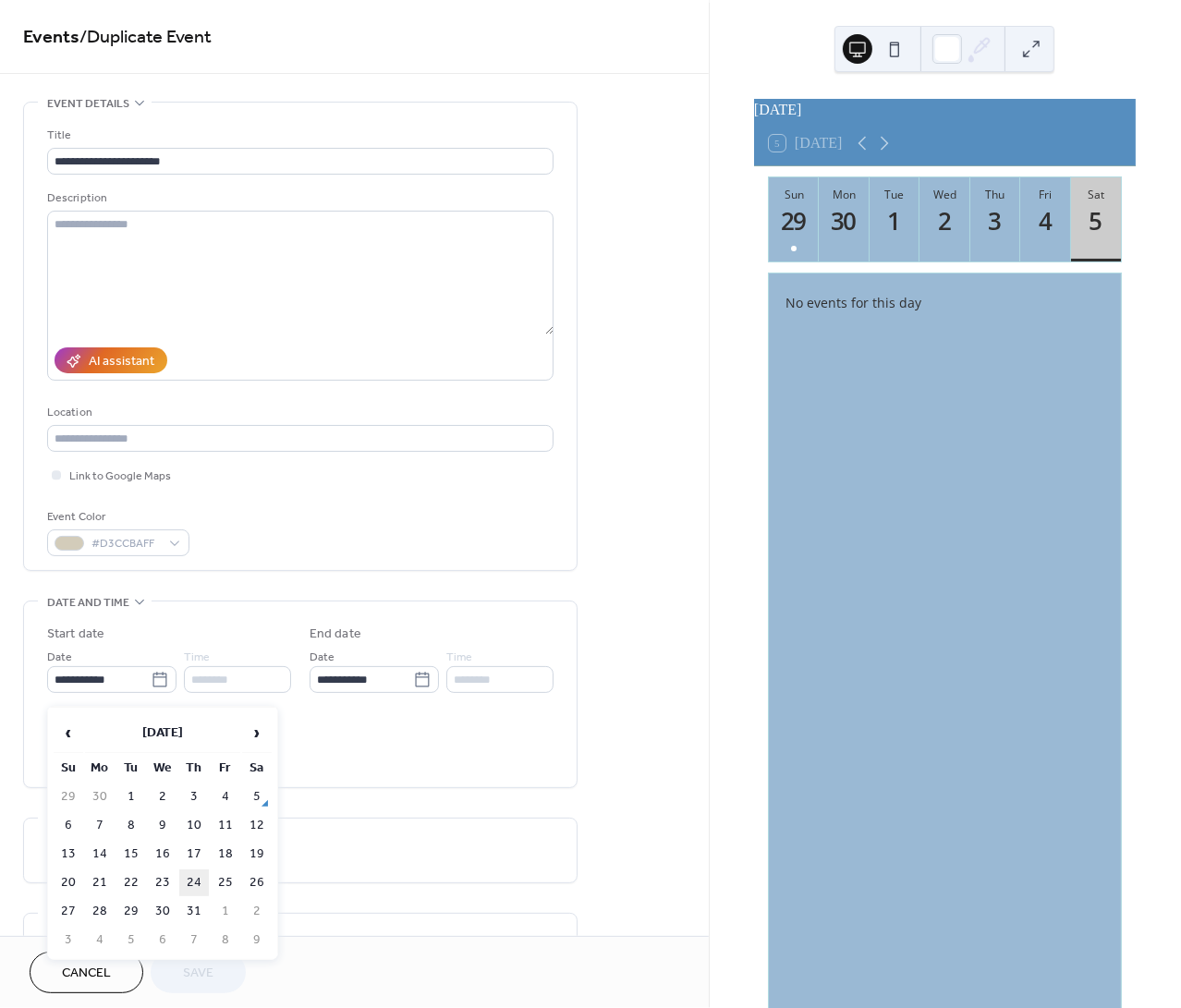 click on "24" at bounding box center [194, 882] 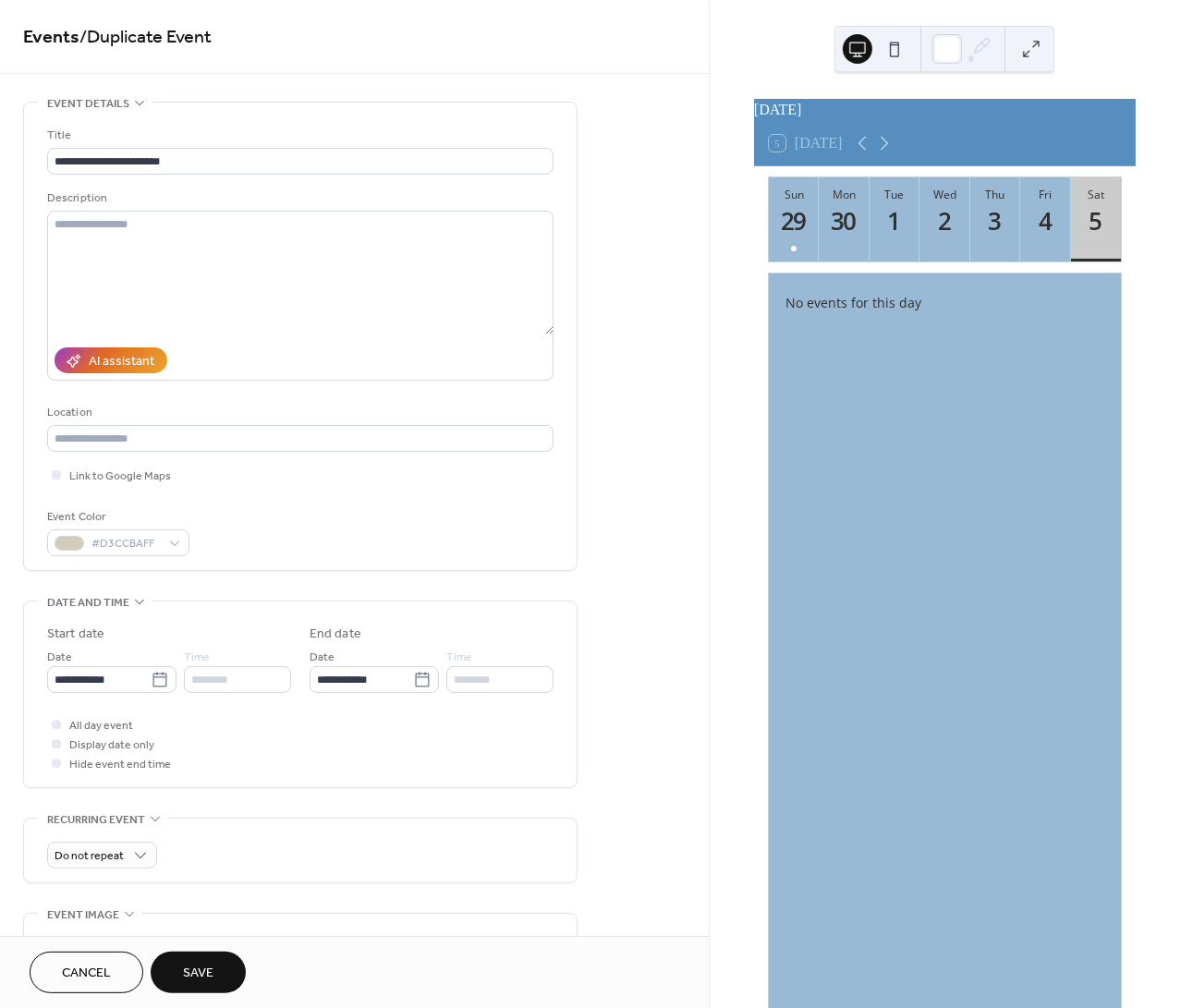 click on "Save" at bounding box center (198, 974) 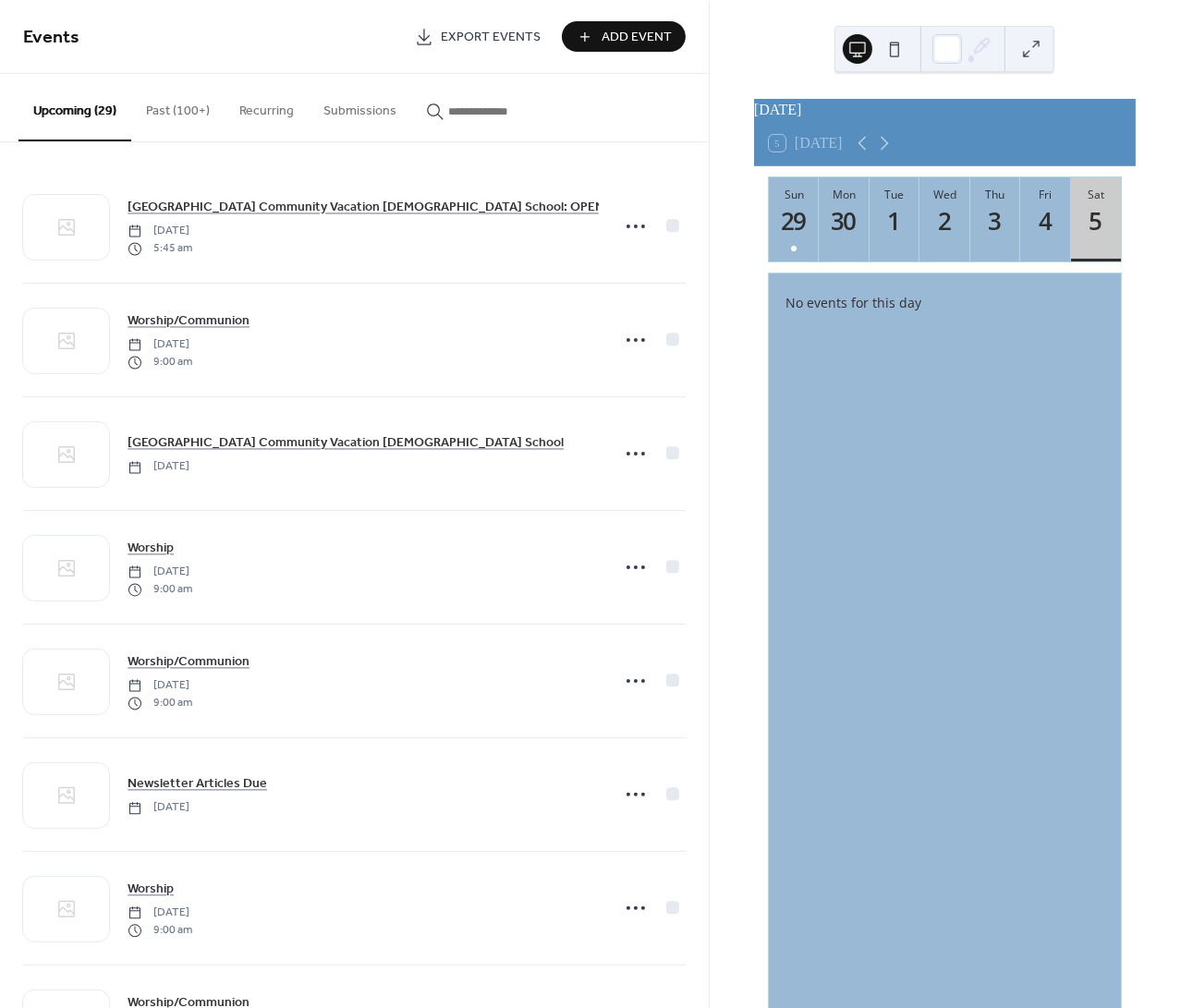 click on "Past  (100+)" at bounding box center [177, 106] 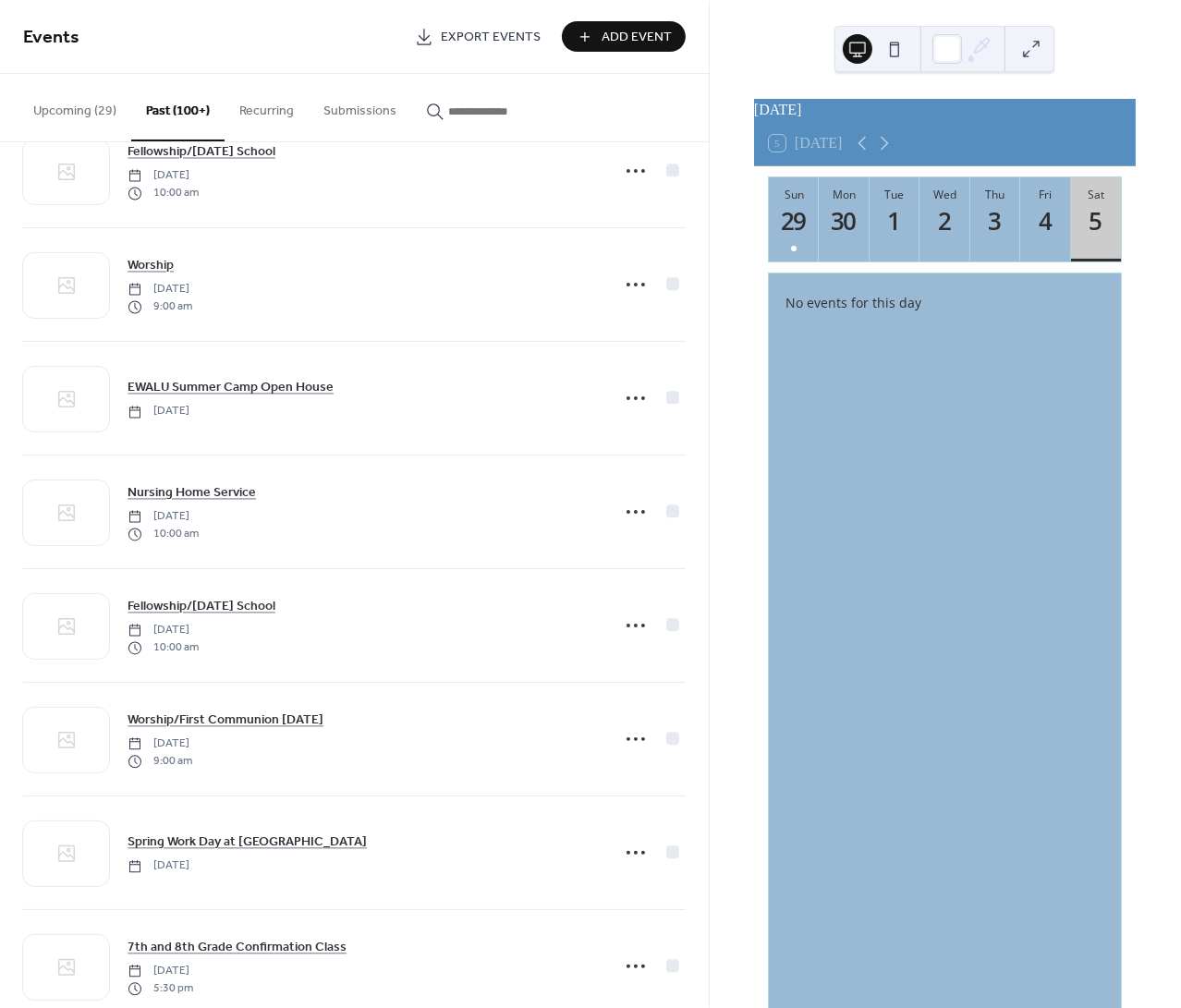 scroll, scrollTop: 1662, scrollLeft: 0, axis: vertical 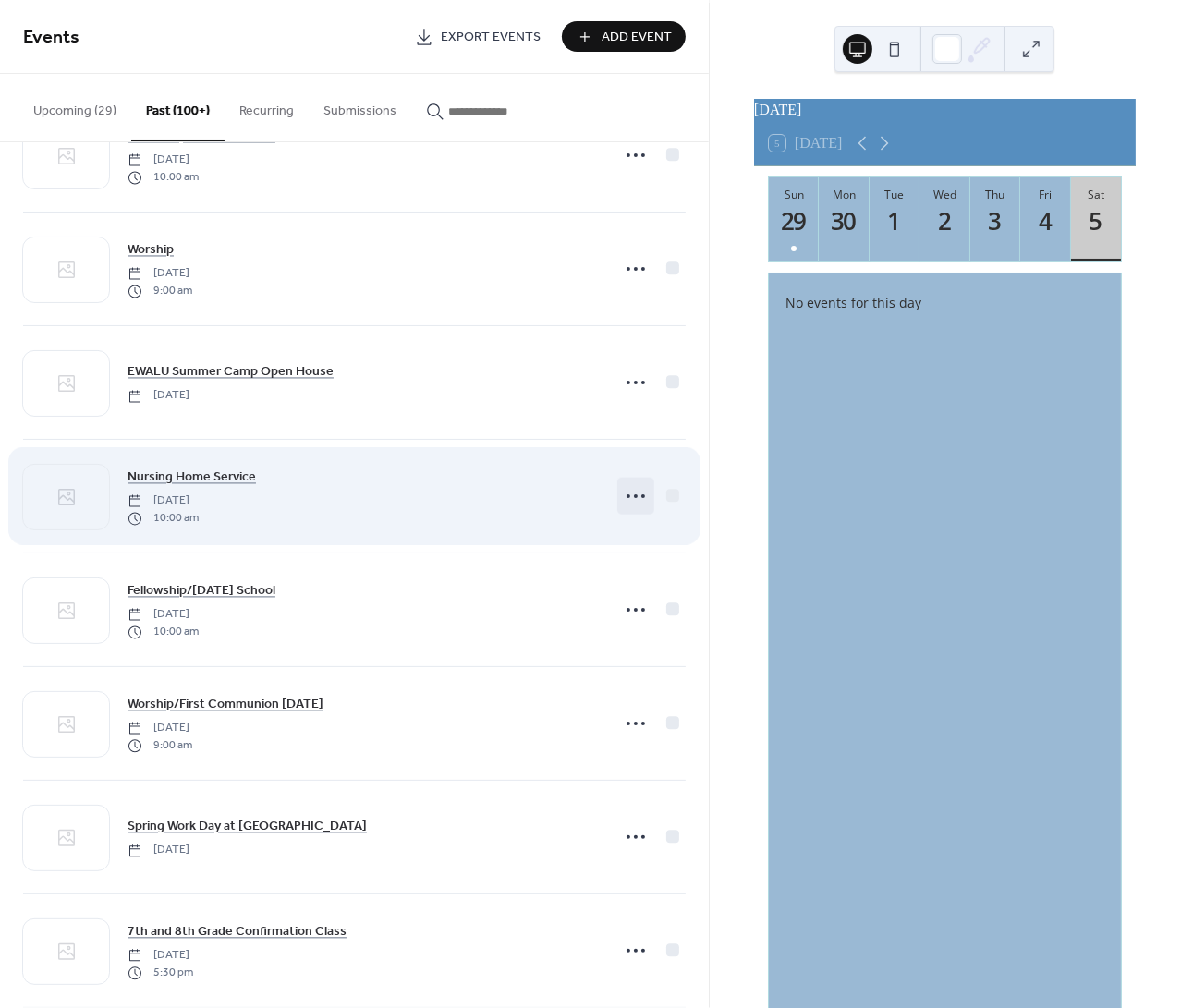 click 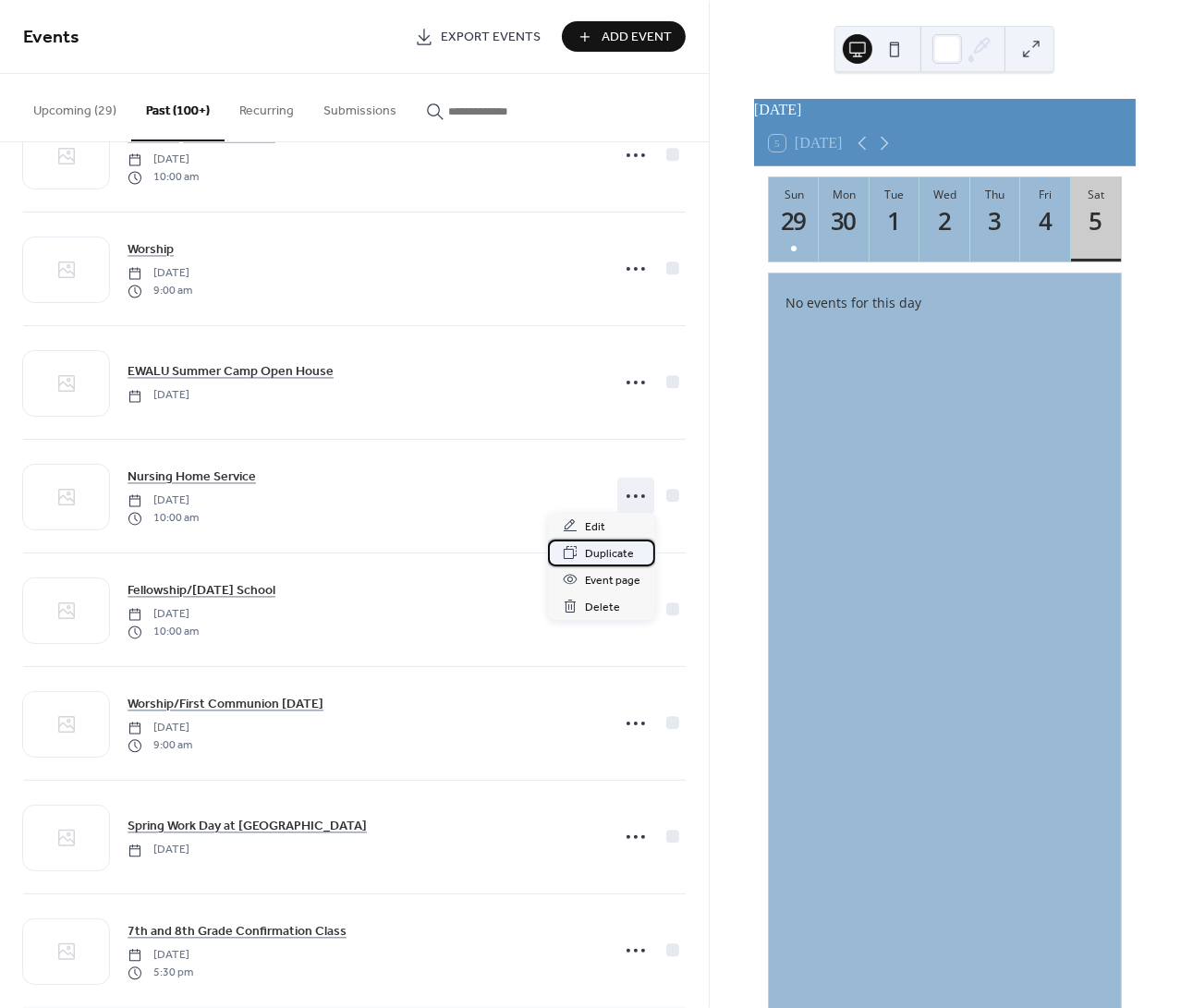 click on "Duplicate" at bounding box center (609, 553) 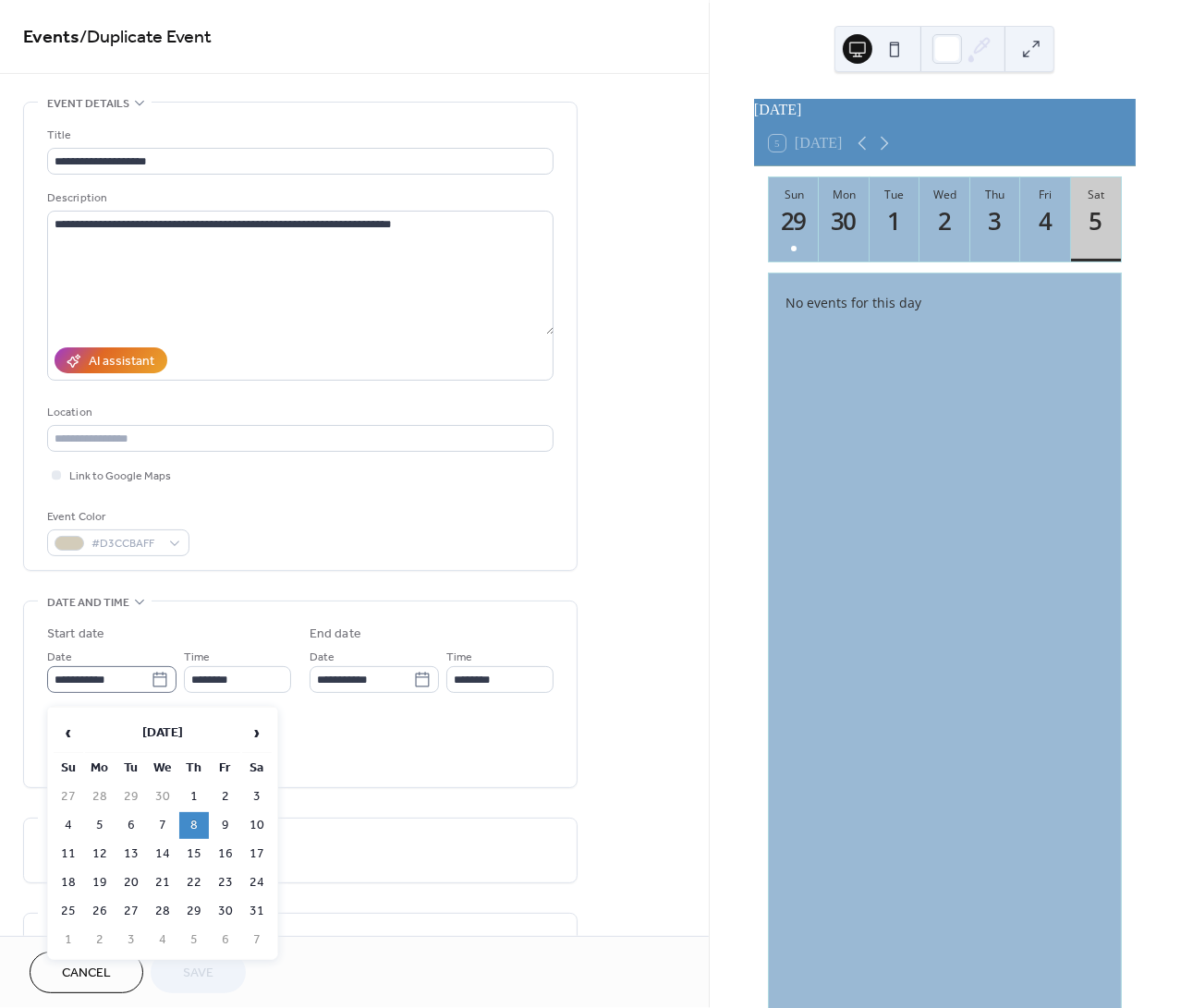 click 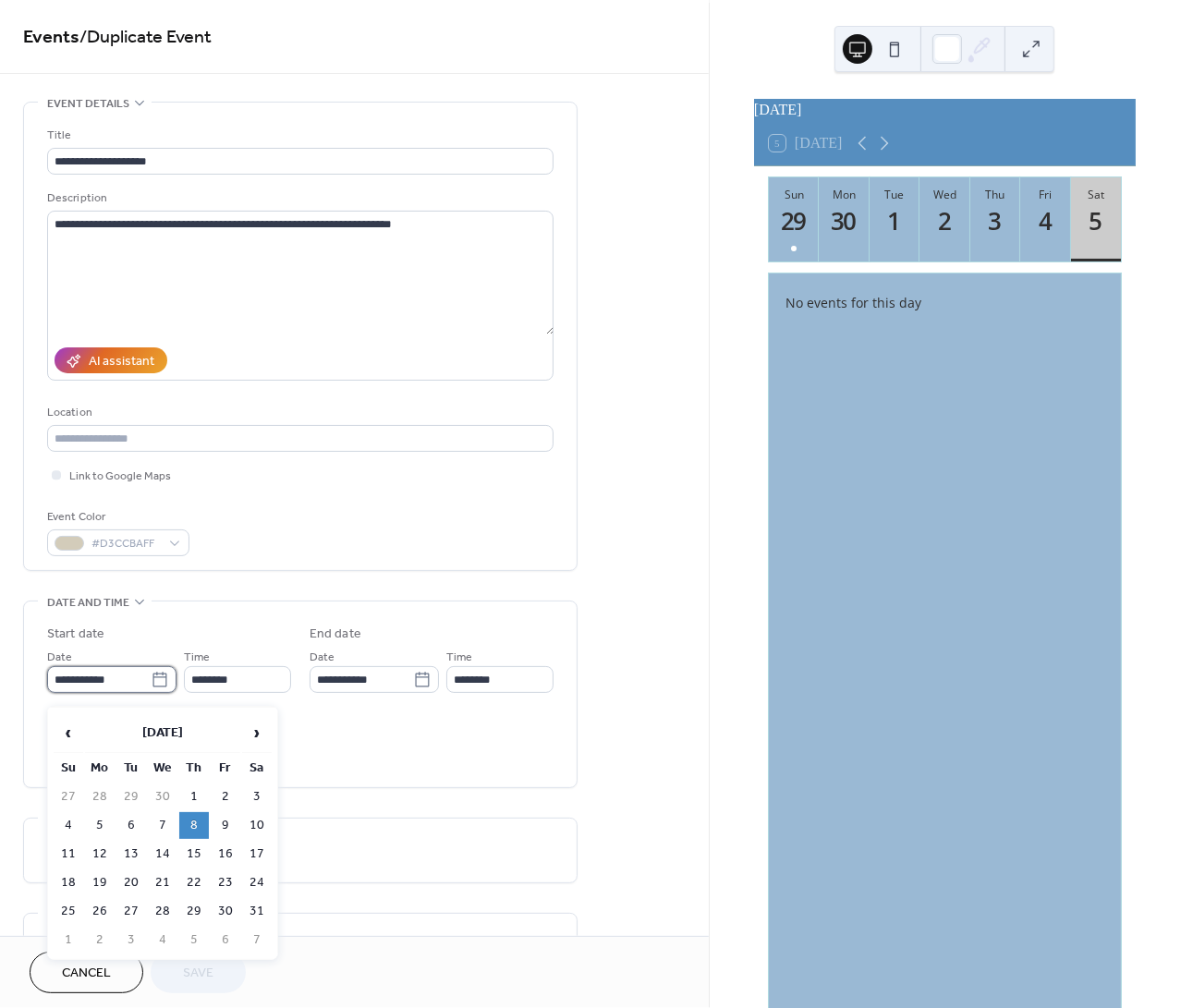 click on "**********" at bounding box center [99, 679] 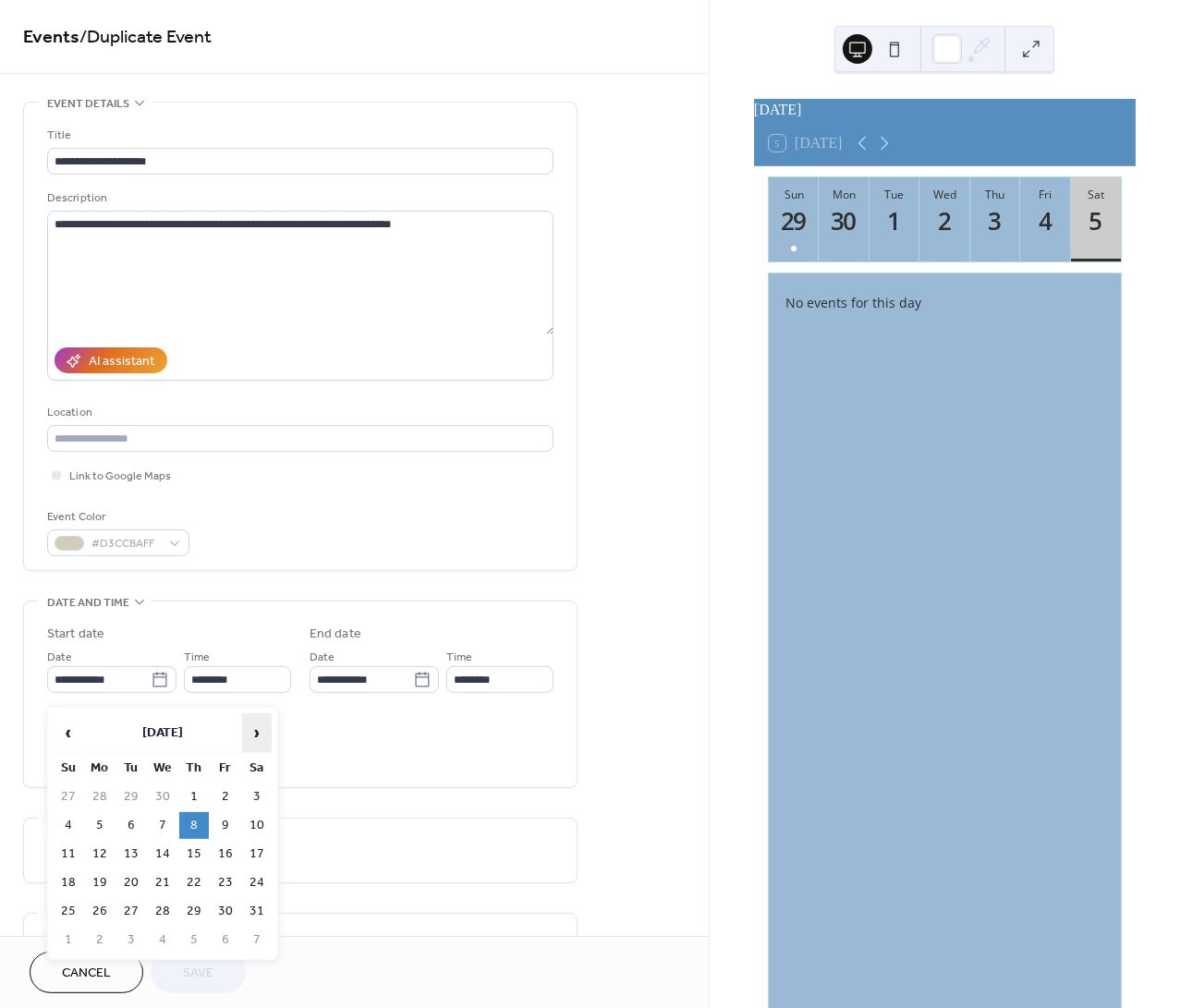 click on "›" at bounding box center (257, 733) 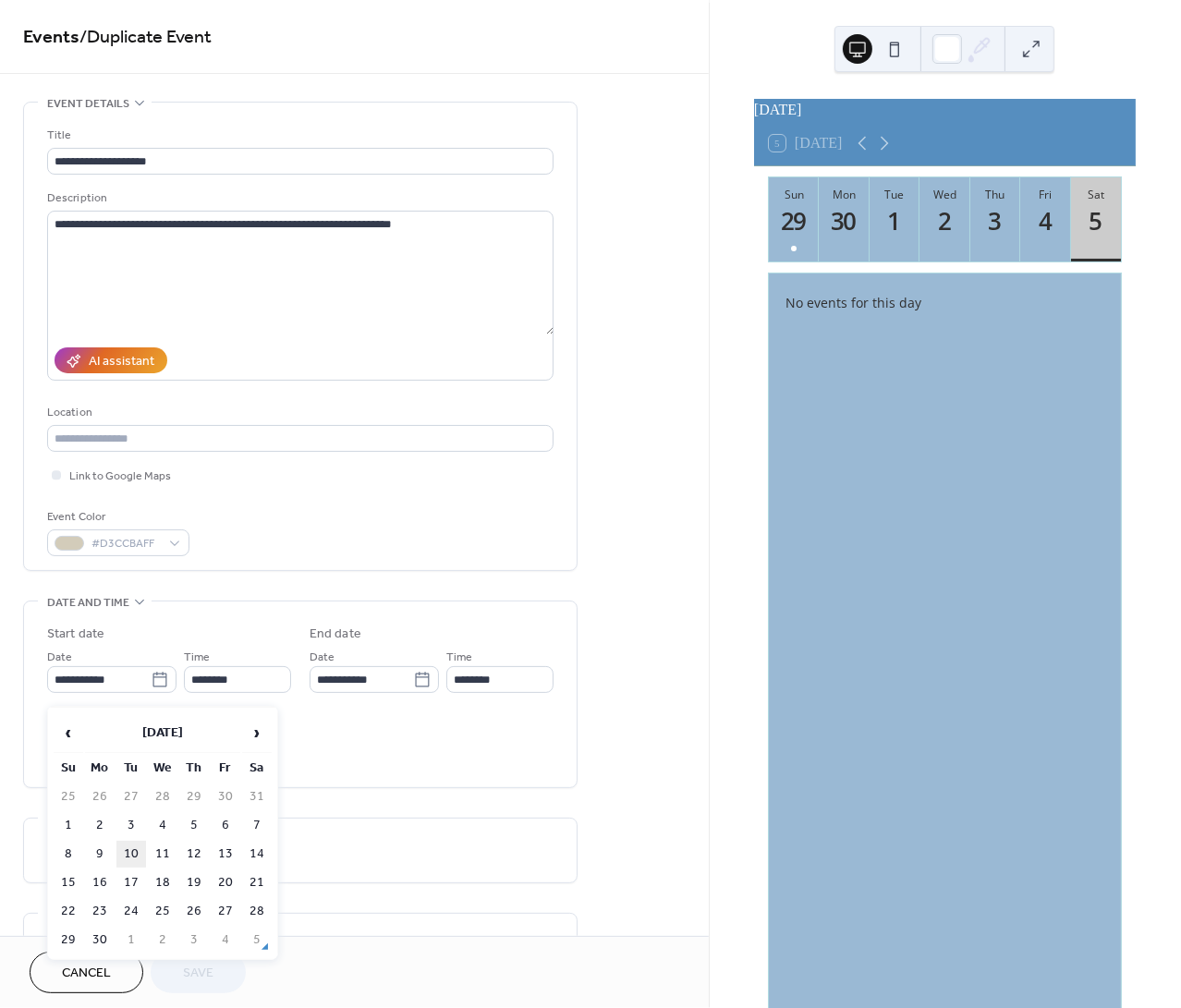 click on "10" at bounding box center [131, 854] 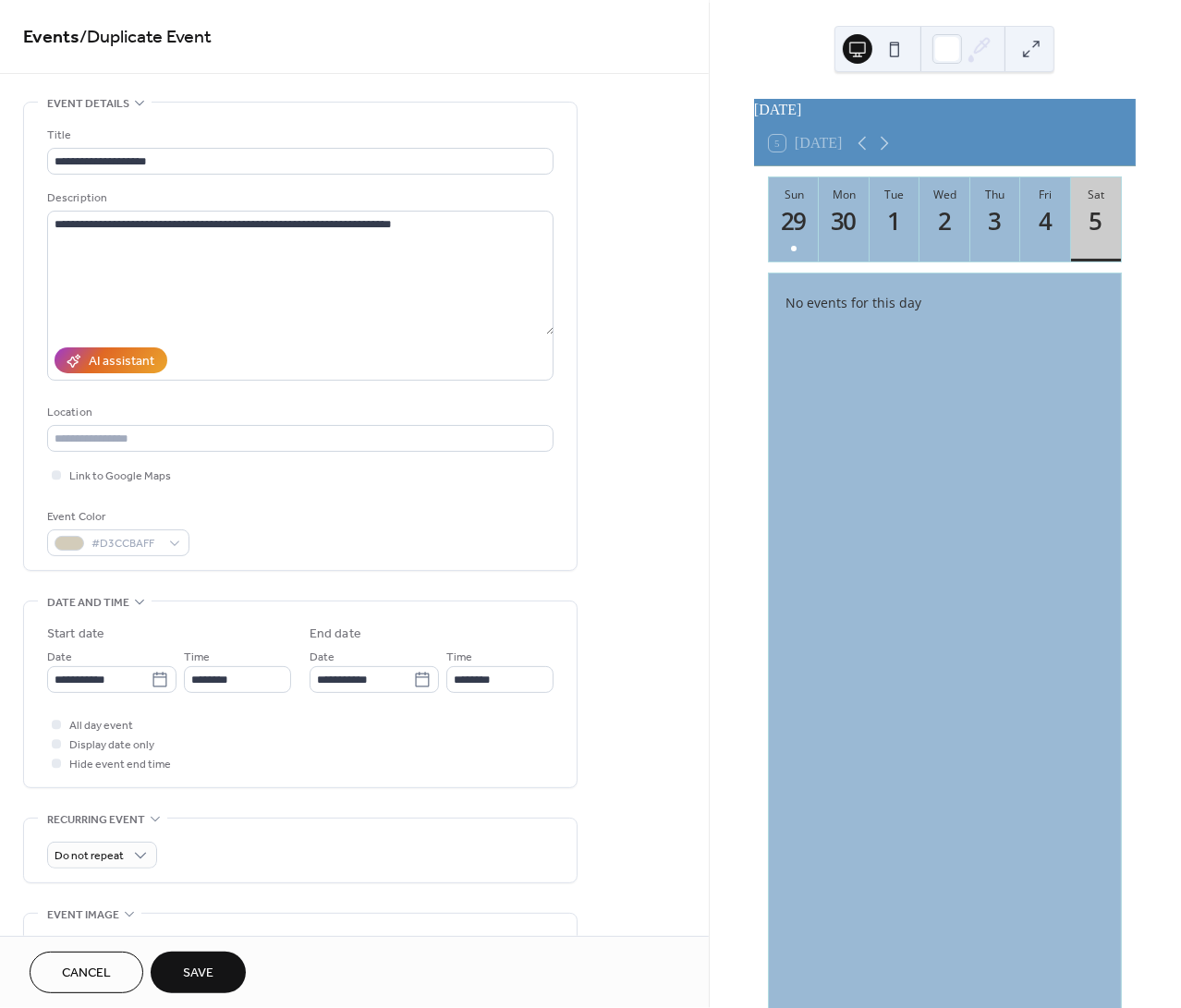 click on "Save" at bounding box center [198, 974] 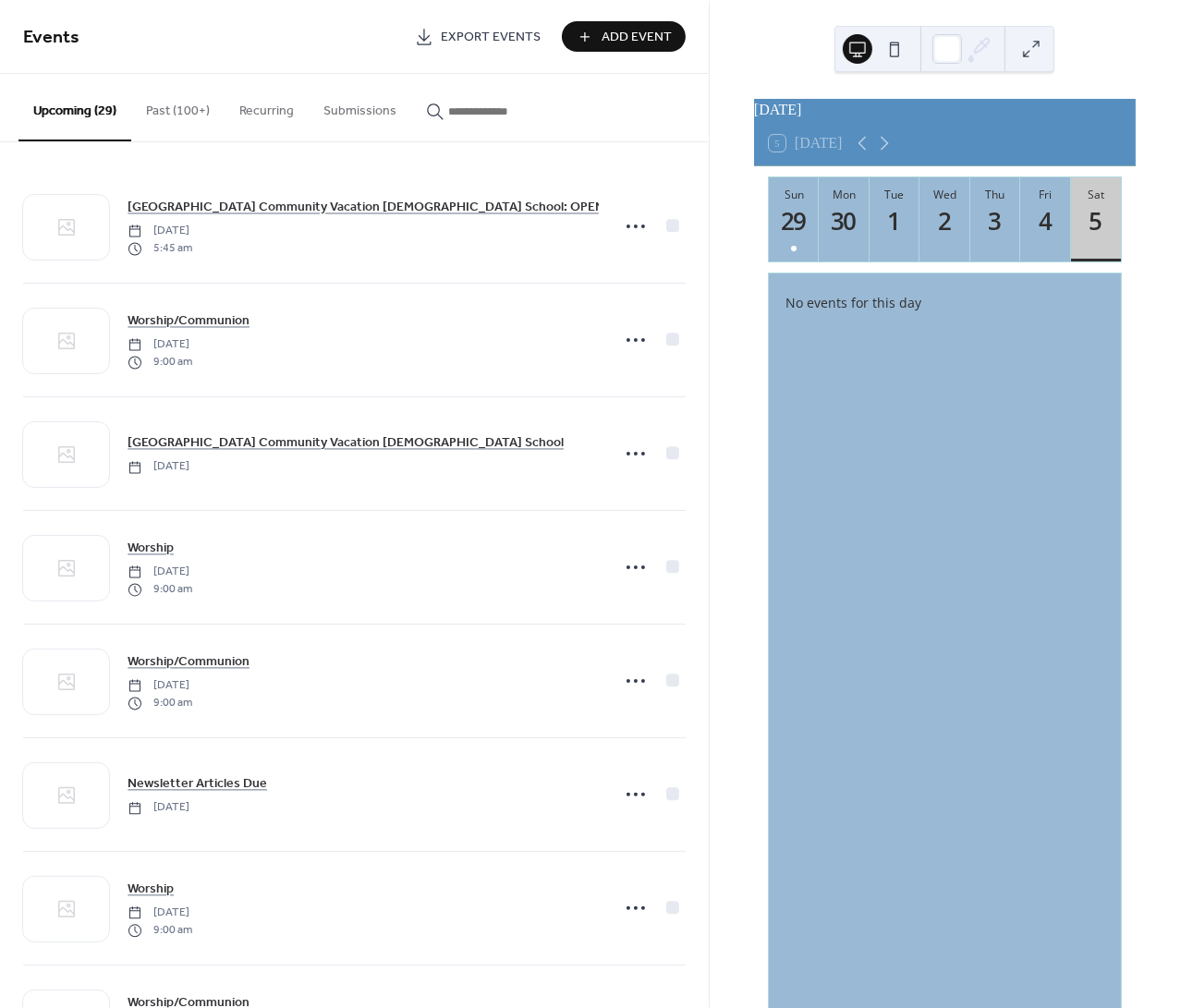 click on "Past  (100+)" at bounding box center (177, 106) 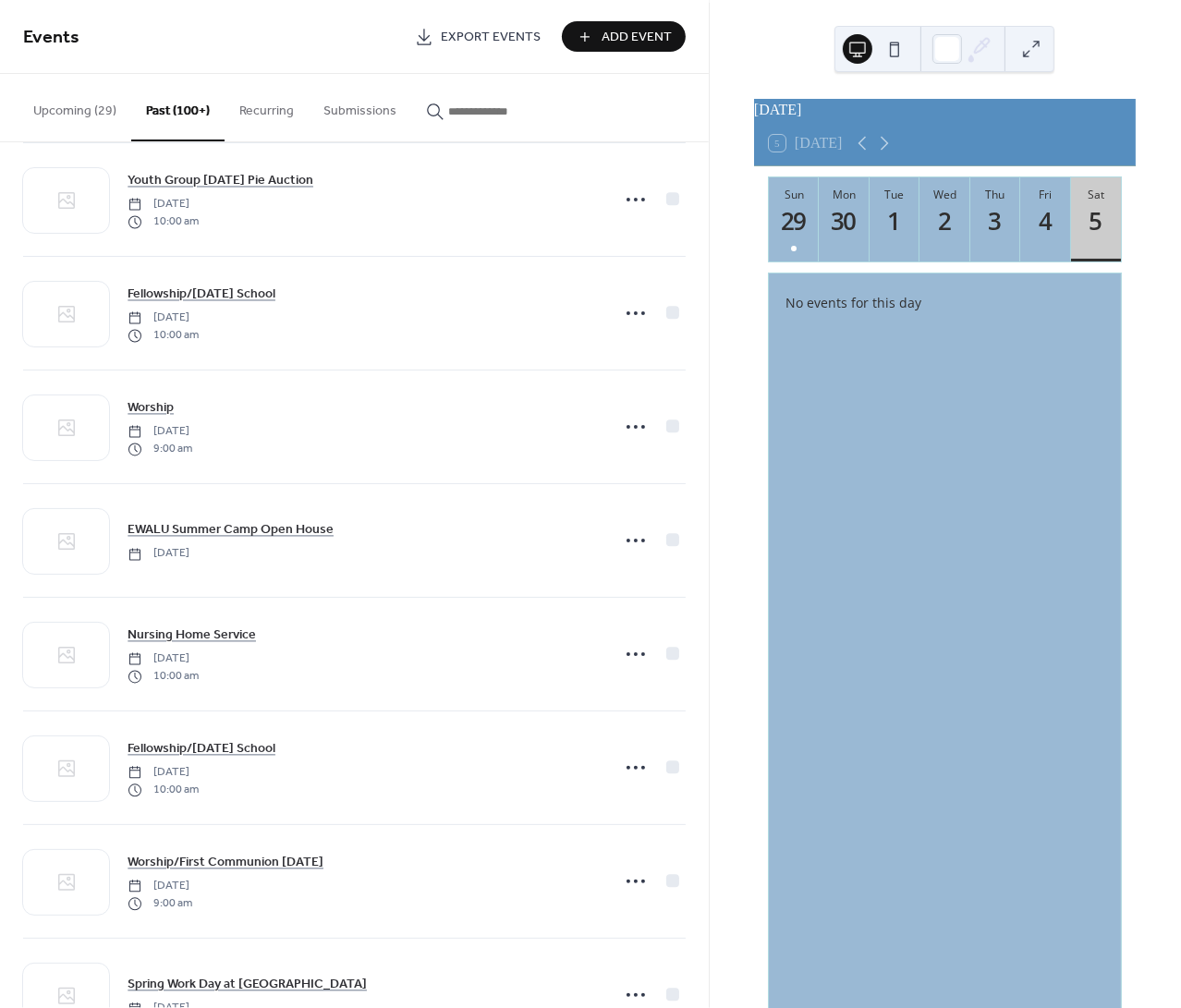 scroll, scrollTop: 1622, scrollLeft: 0, axis: vertical 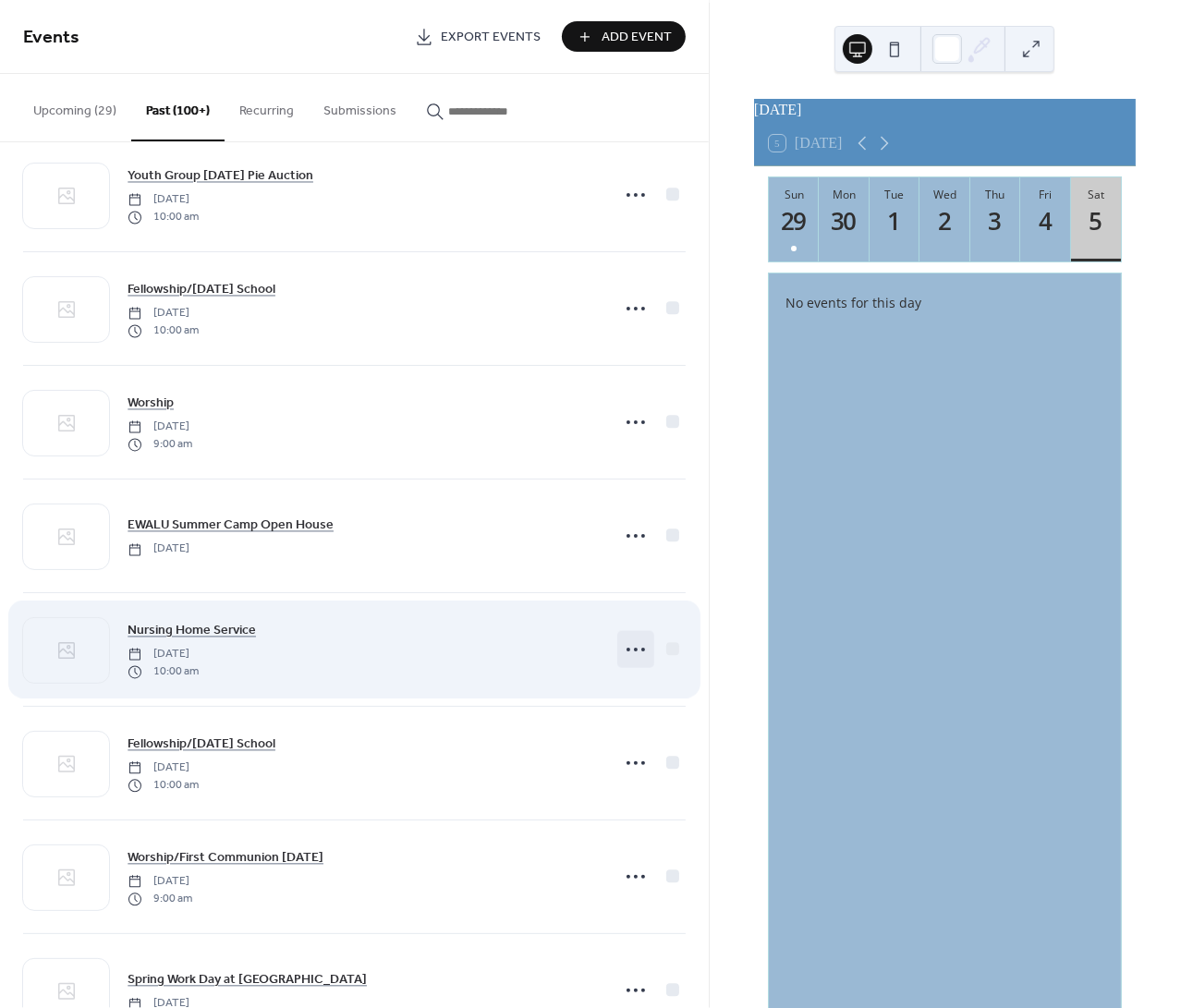click 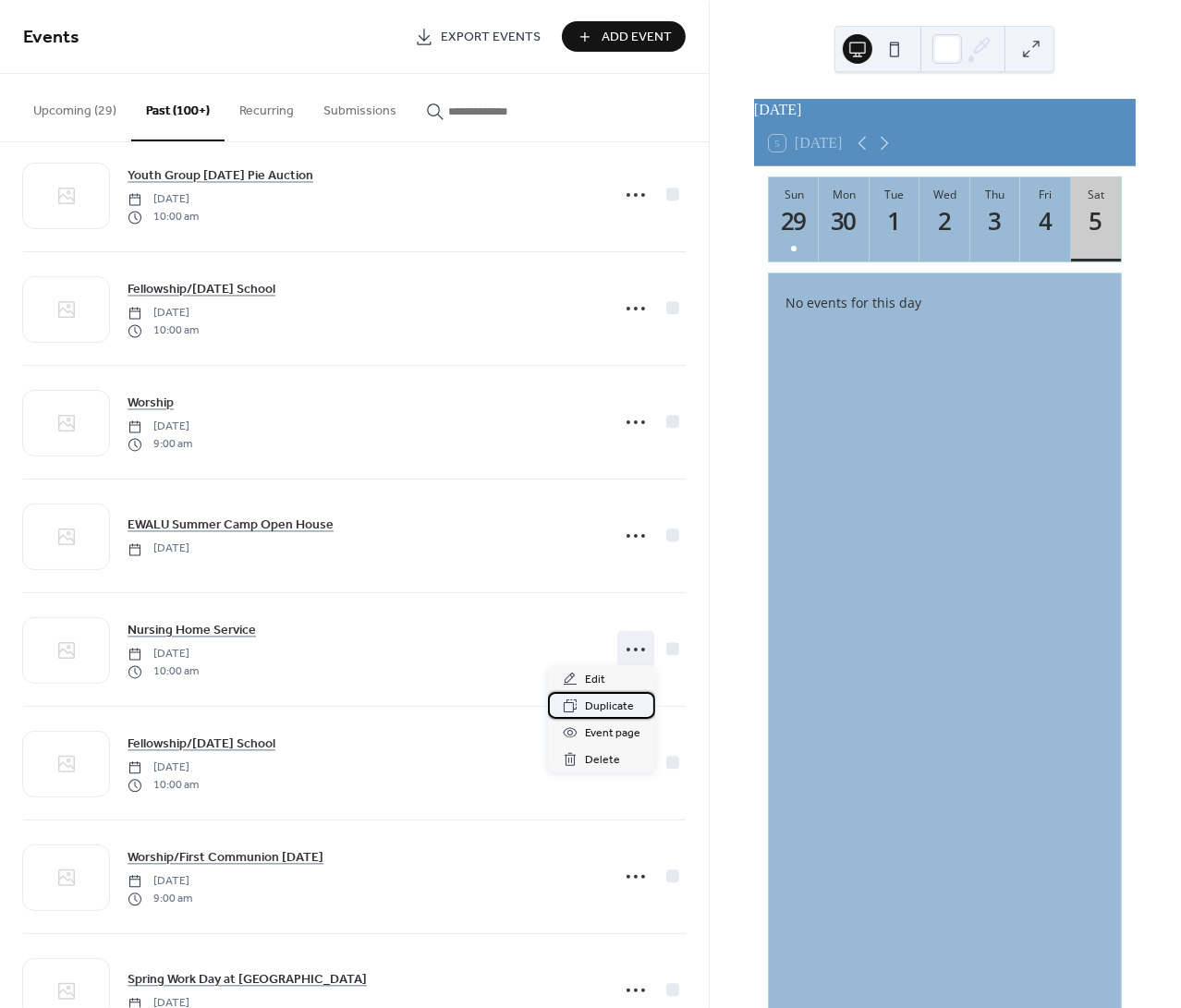 click on "Duplicate" at bounding box center (609, 707) 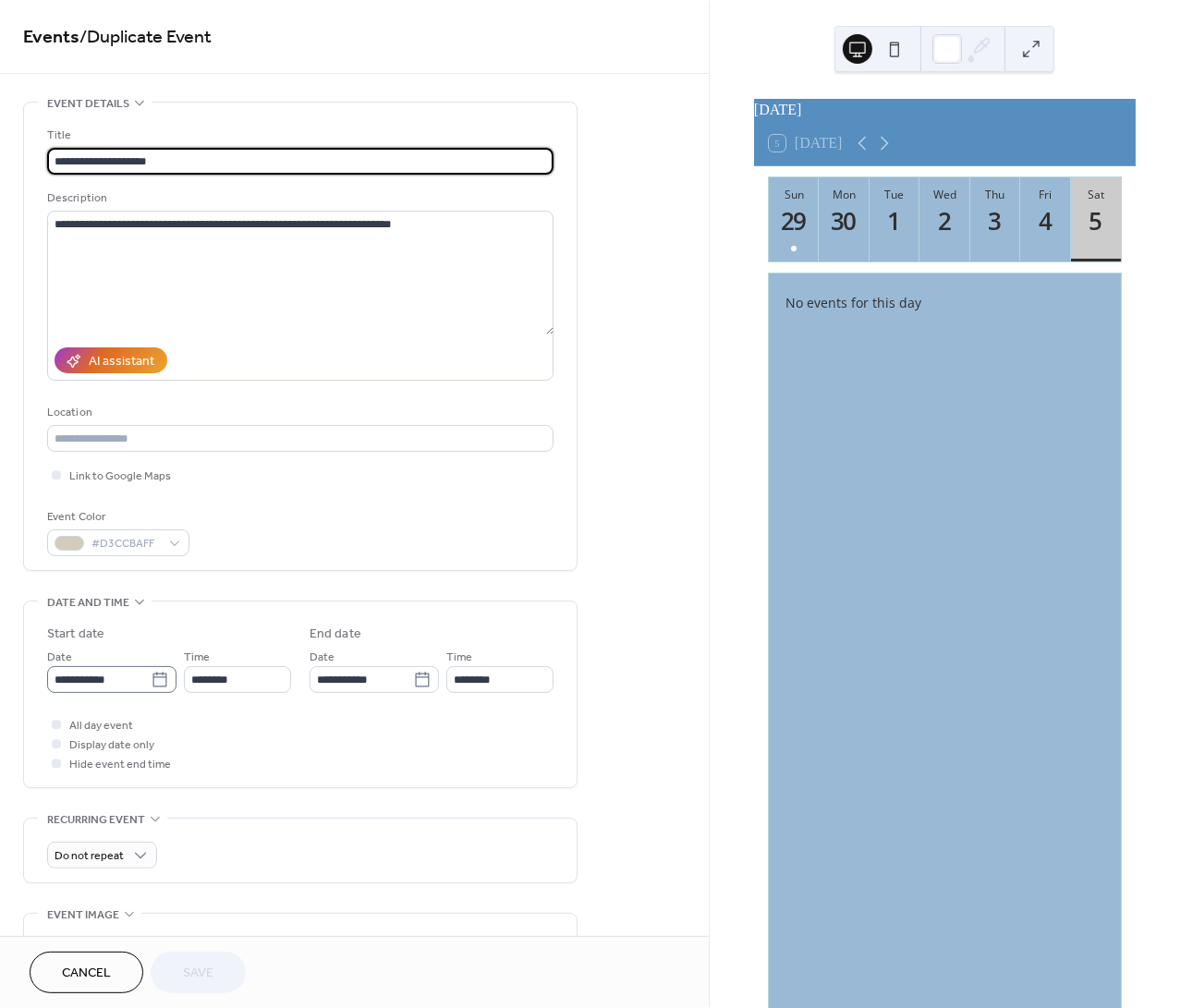 click 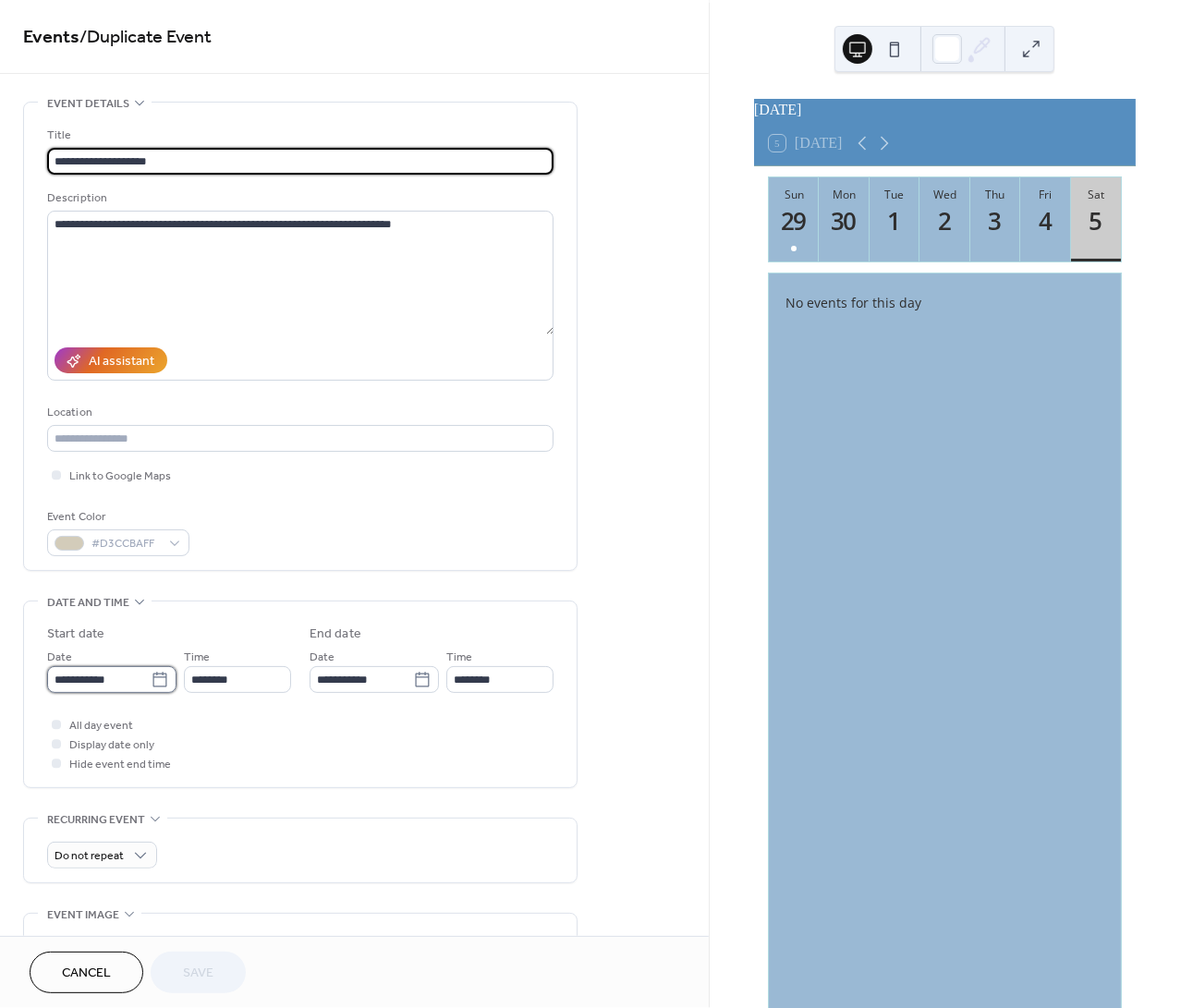click on "**********" at bounding box center (99, 679) 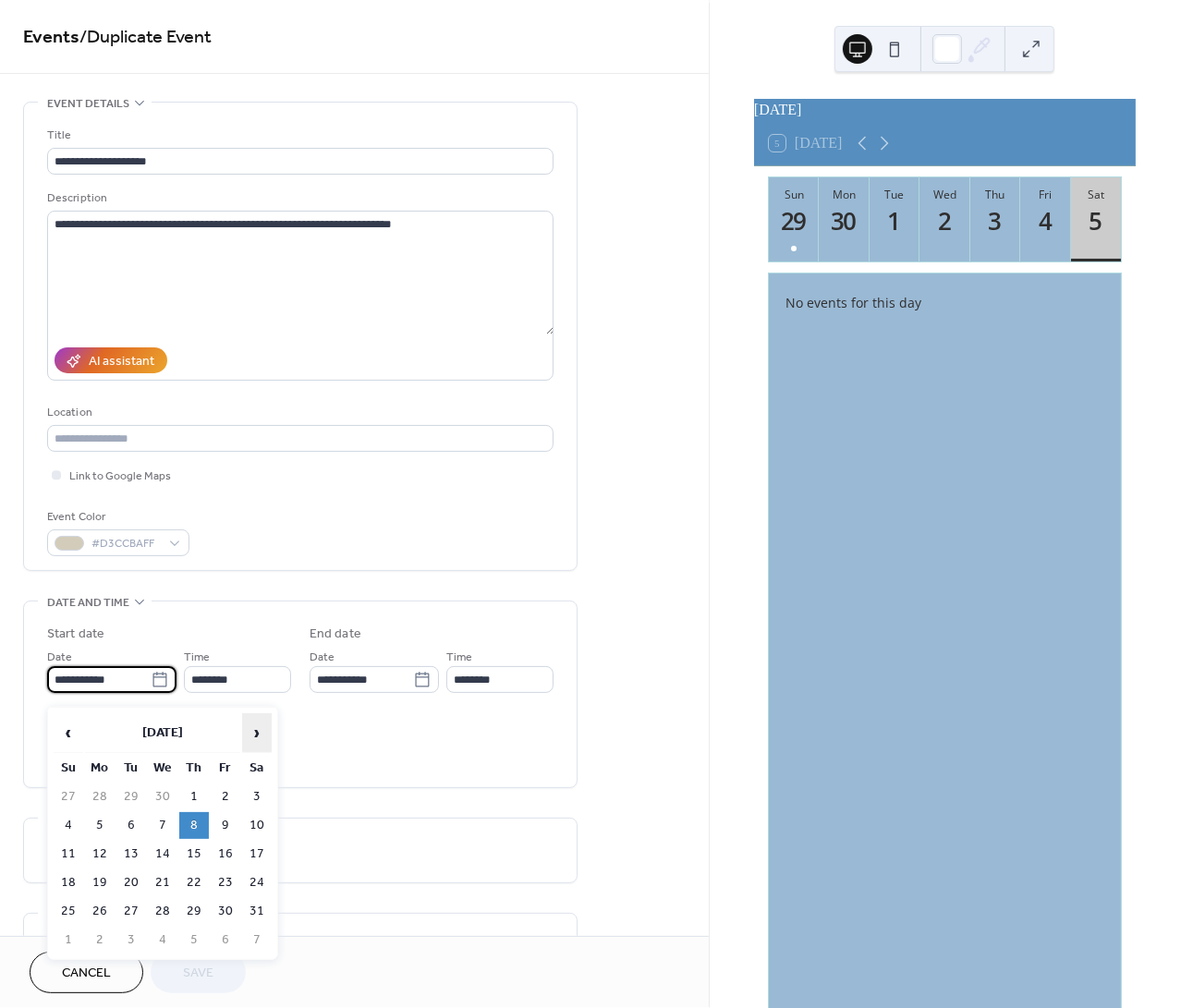click on "›" at bounding box center [257, 733] 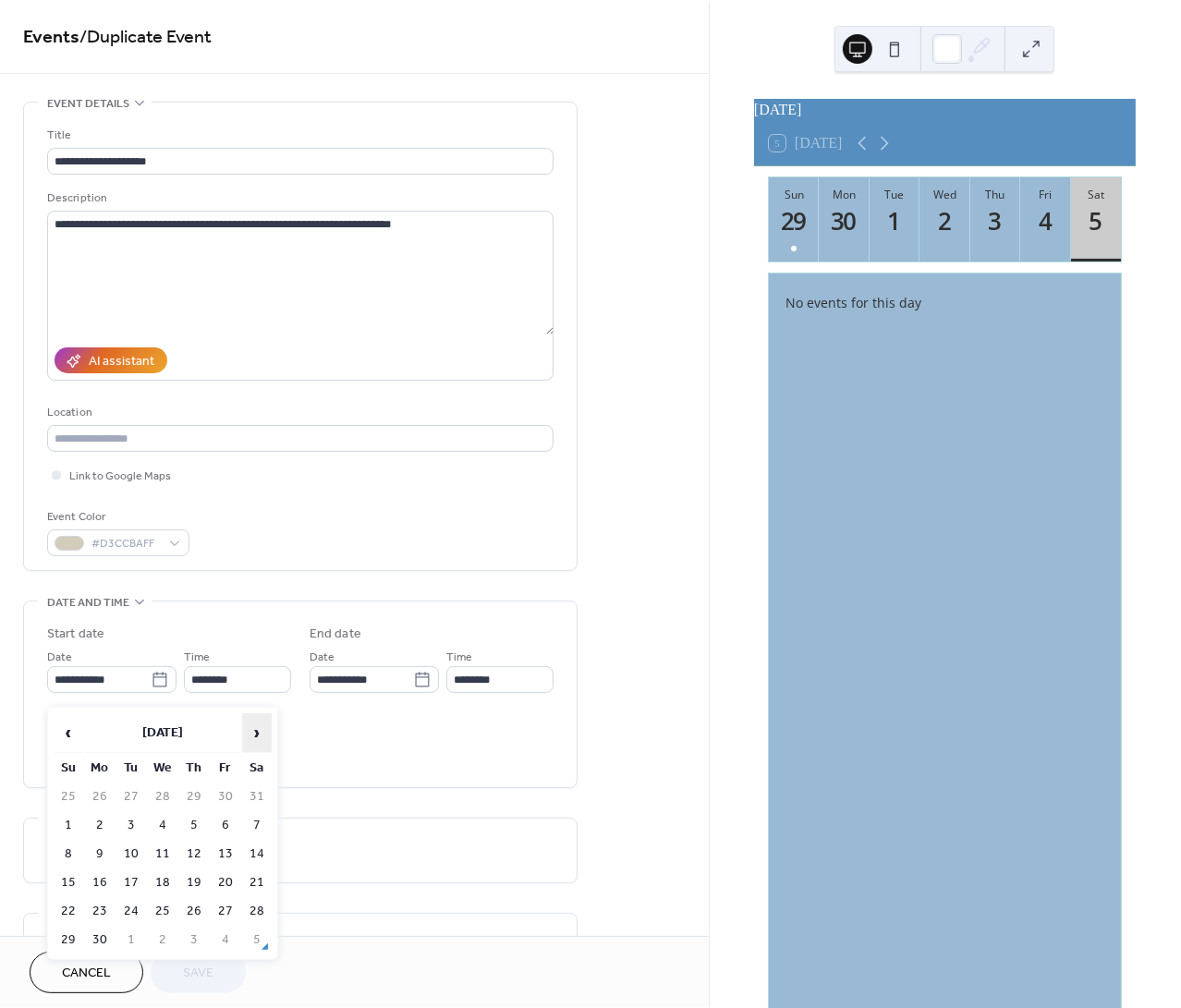 click on "›" at bounding box center (257, 733) 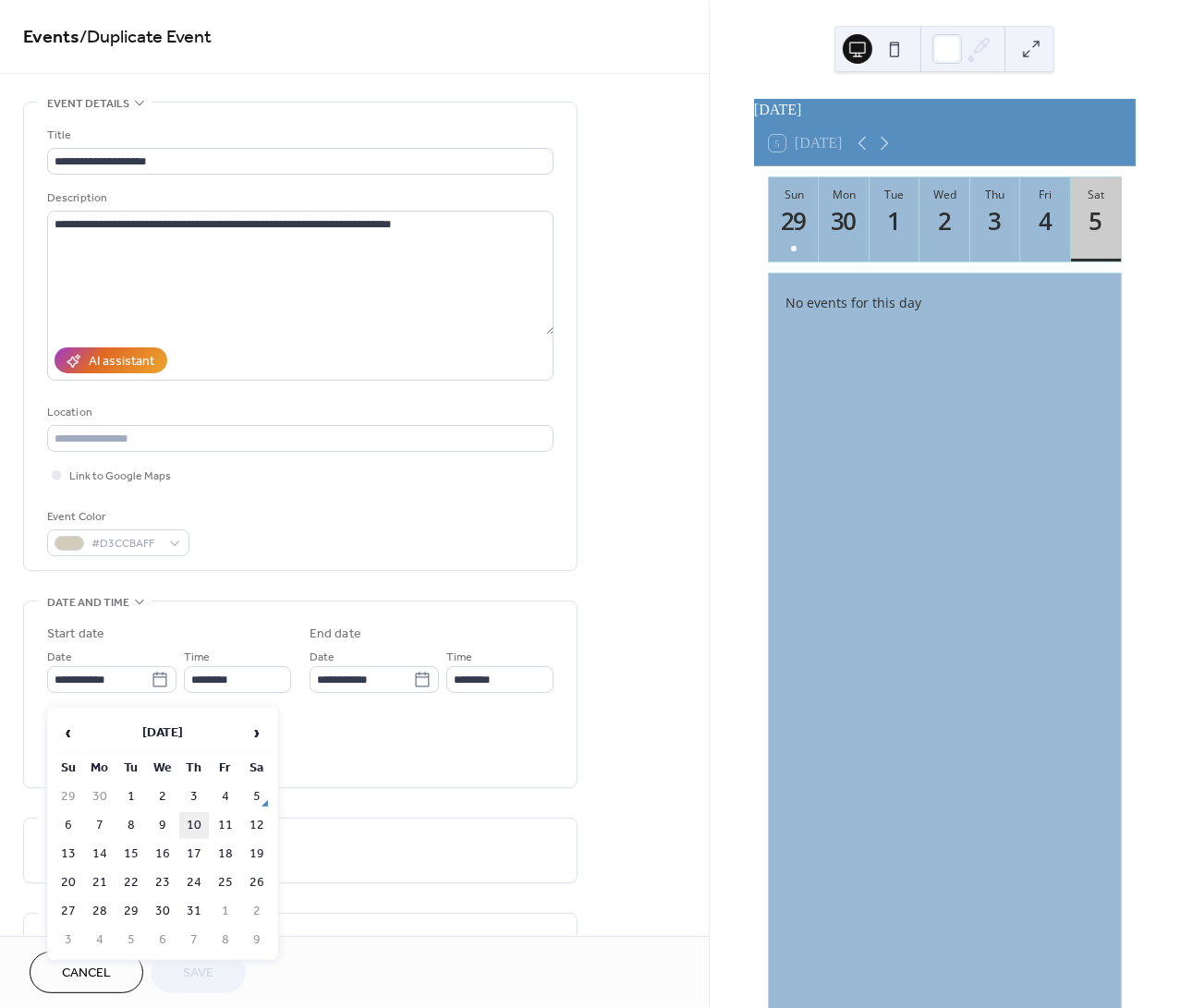 click on "10" at bounding box center [194, 825] 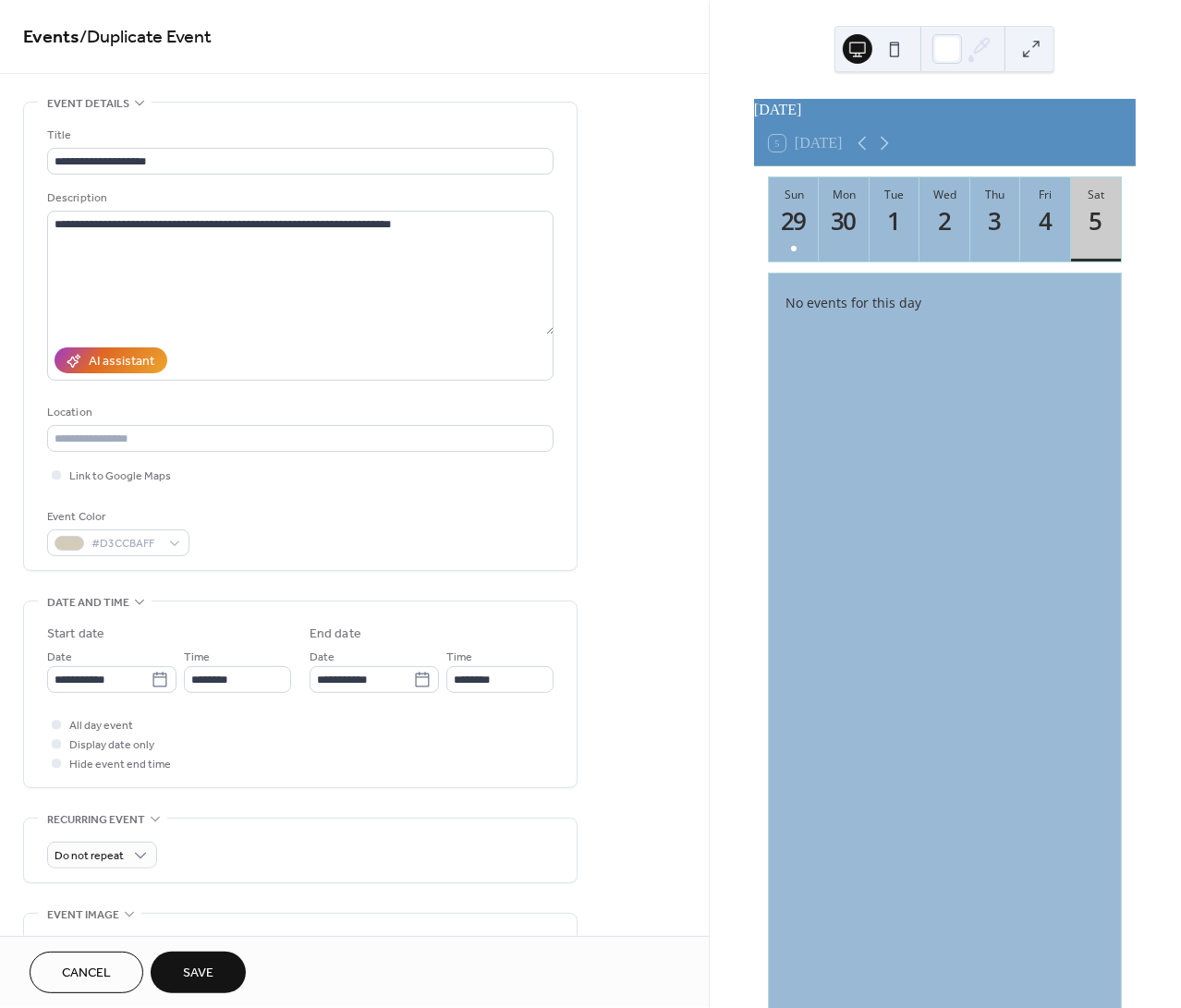 click on "Save" at bounding box center (198, 974) 